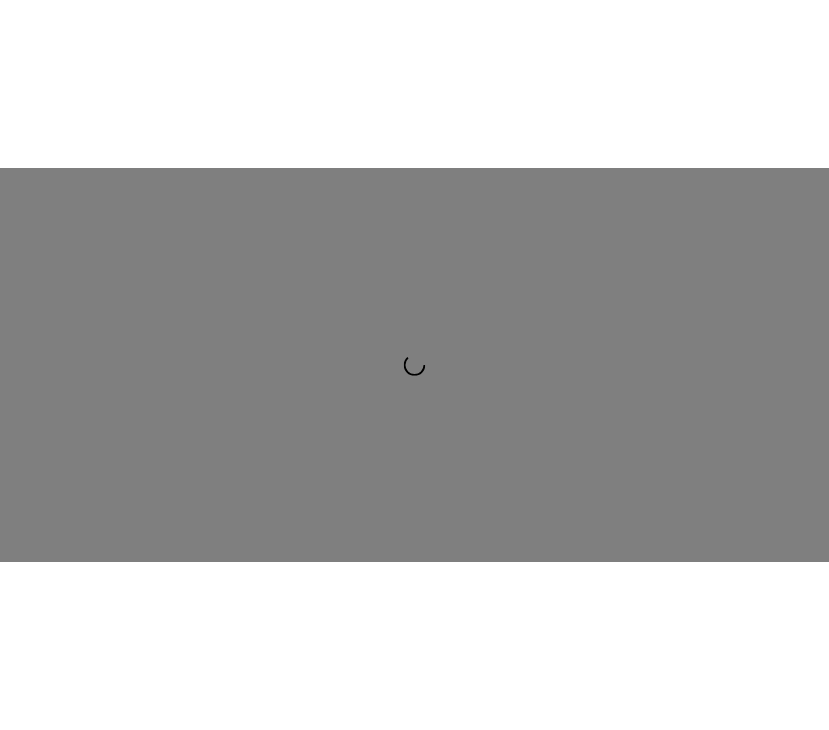 scroll, scrollTop: 0, scrollLeft: 0, axis: both 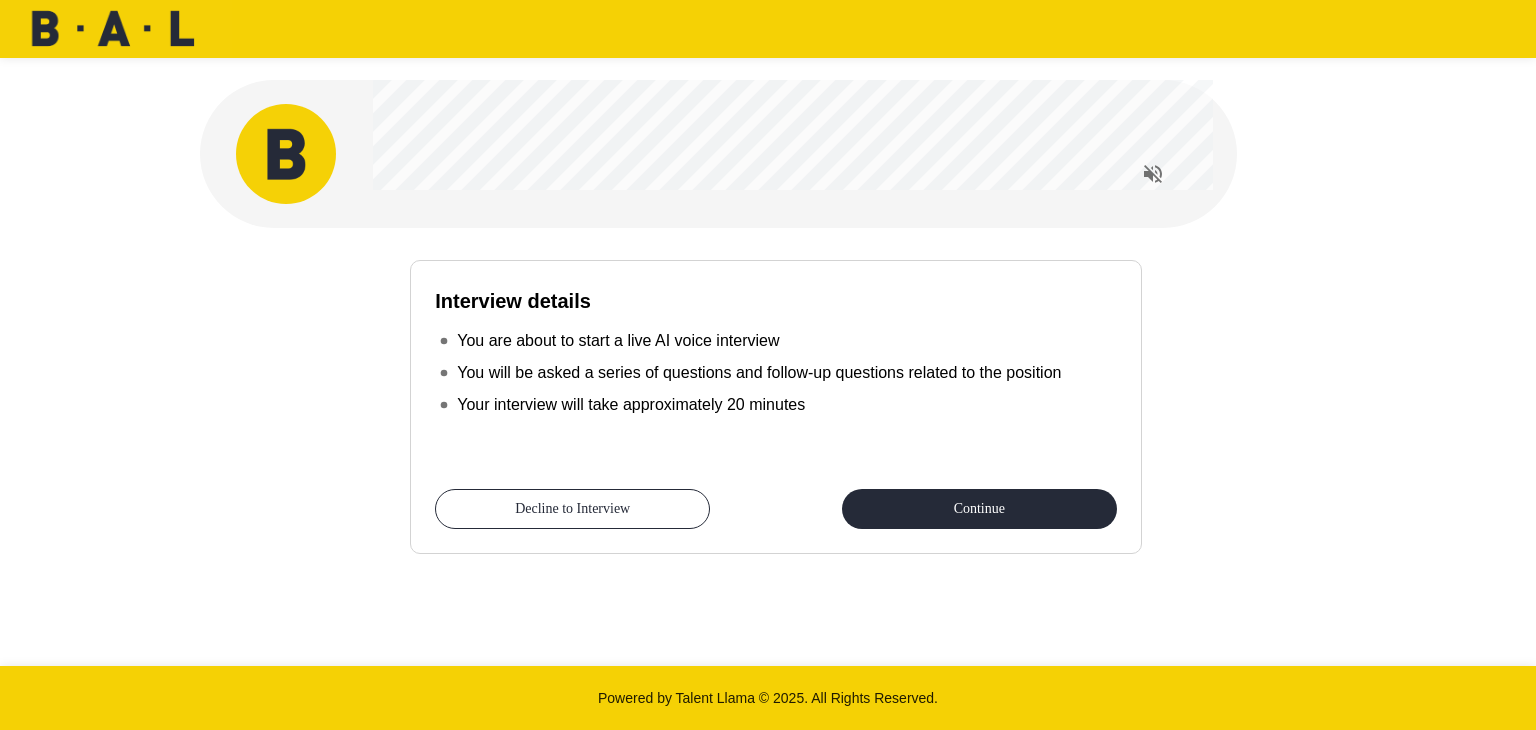 click on "Interview details You are about to start a live AI voice interview  You will be asked a series of questions and follow-up questions related to the position Your interview will take approximately 20 minutes Decline to Interview Continue" at bounding box center [776, 365] 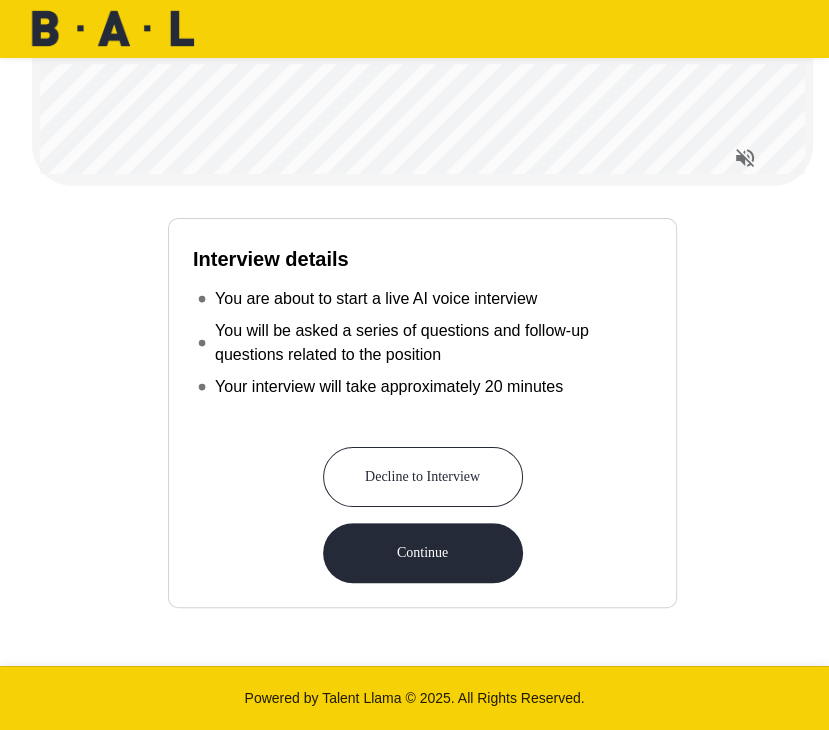 scroll, scrollTop: 140, scrollLeft: 0, axis: vertical 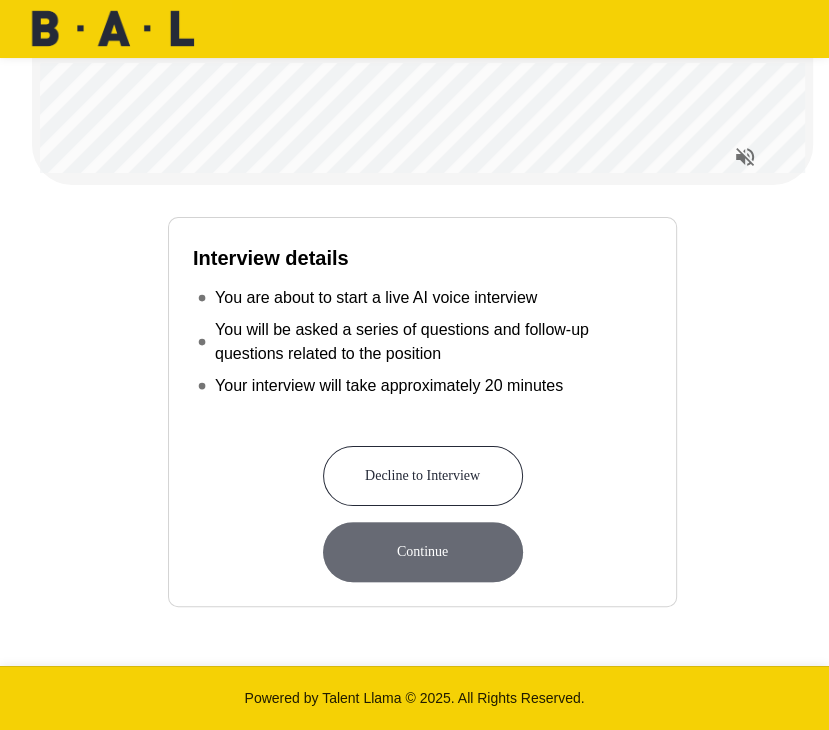 click on "Continue" at bounding box center [423, 552] 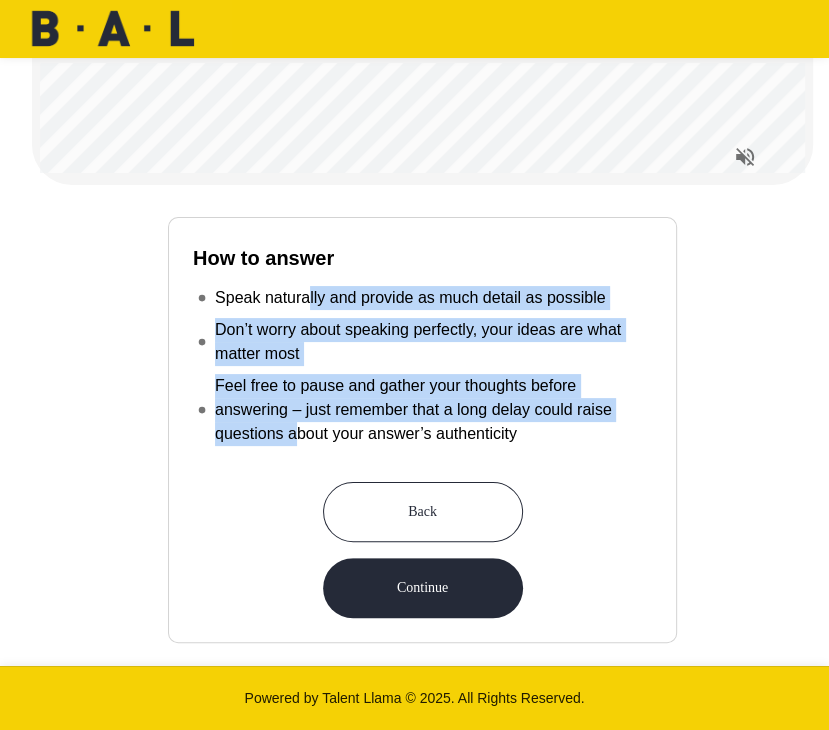 drag, startPoint x: 304, startPoint y: 279, endPoint x: 295, endPoint y: 421, distance: 142.28493 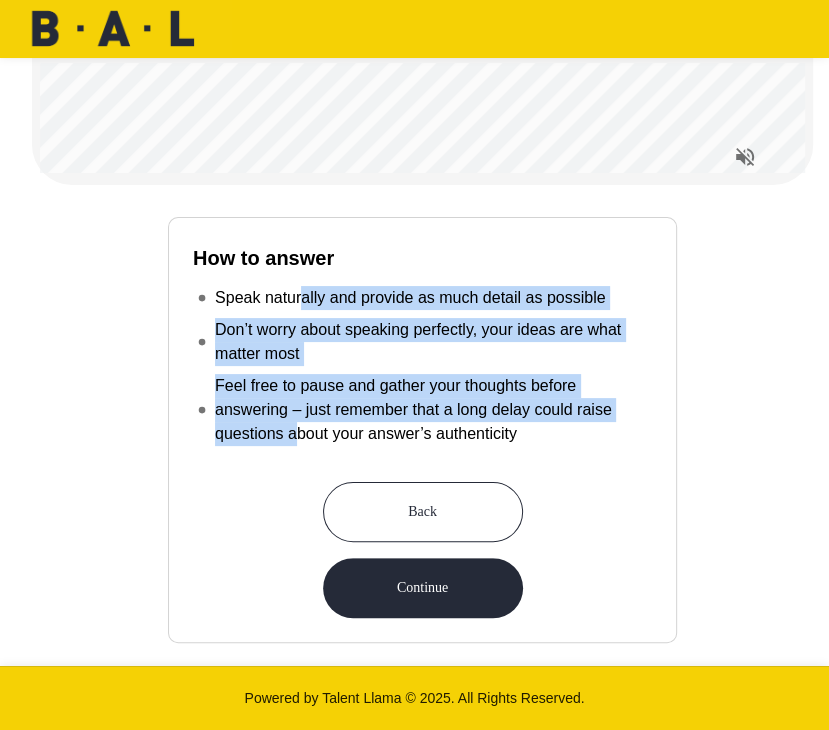 drag, startPoint x: 295, startPoint y: 421, endPoint x: 302, endPoint y: 288, distance: 133.18408 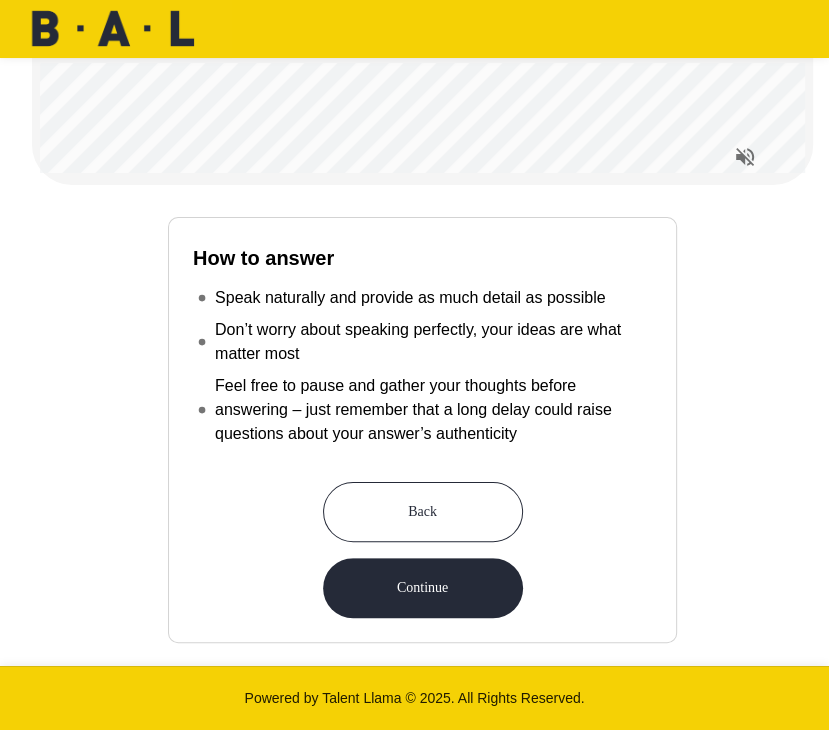 click on "Continue" at bounding box center (423, 588) 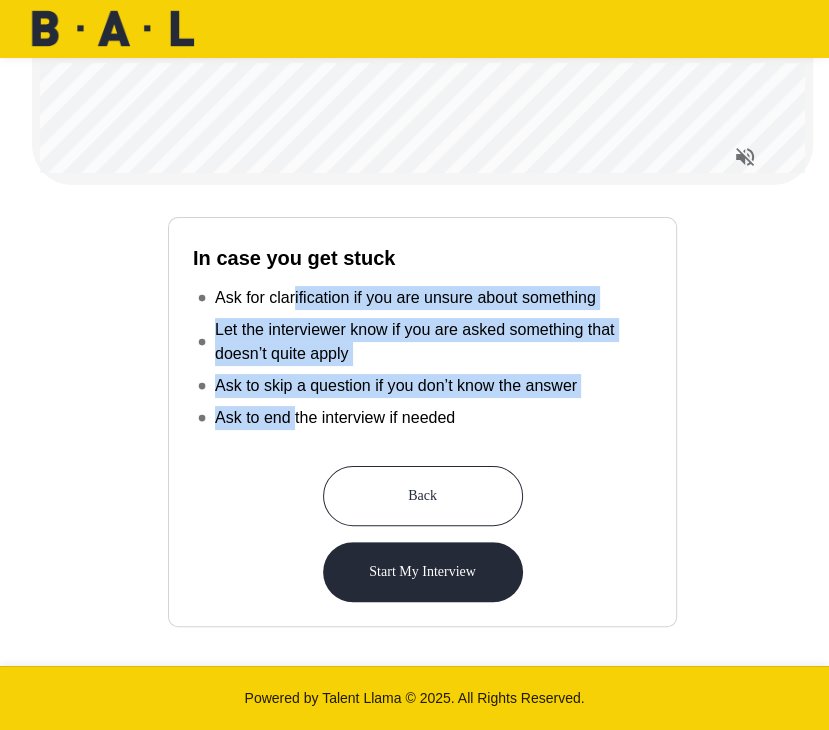 drag, startPoint x: 290, startPoint y: 287, endPoint x: 290, endPoint y: 409, distance: 122 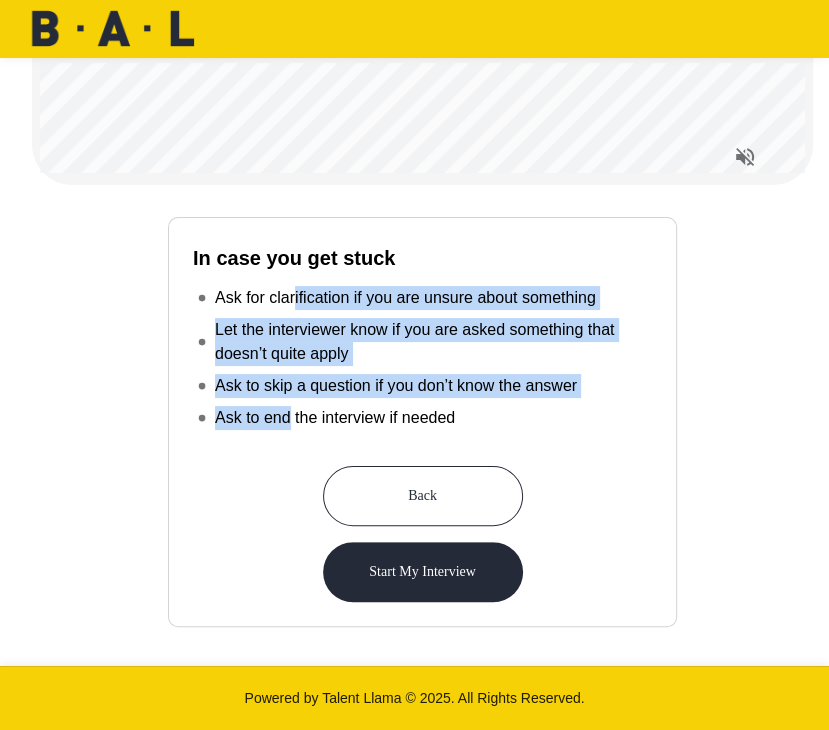 drag, startPoint x: 290, startPoint y: 293, endPoint x: 288, endPoint y: 412, distance: 119.01681 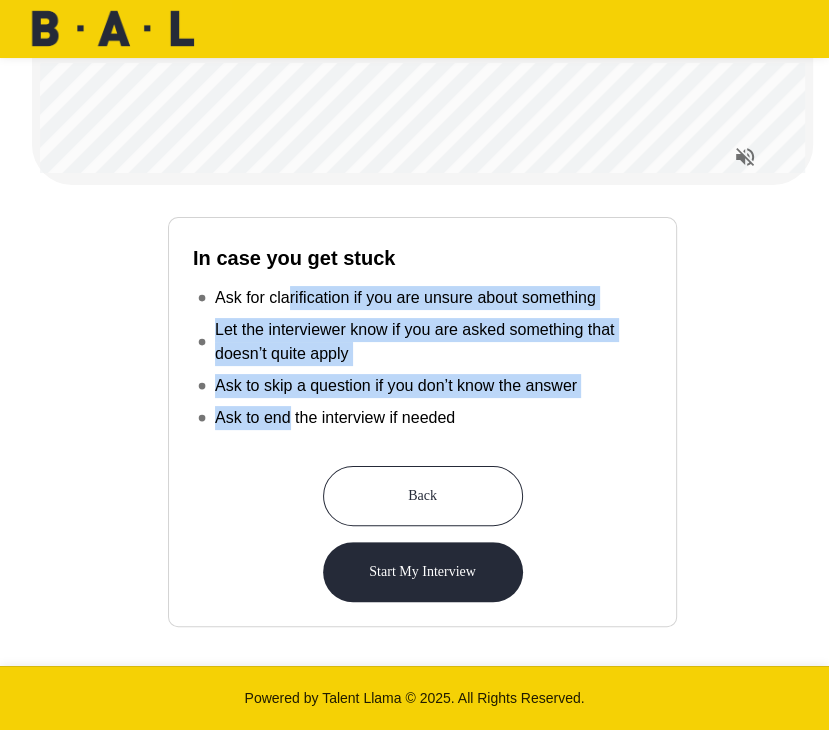 drag, startPoint x: 288, startPoint y: 412, endPoint x: 285, endPoint y: 284, distance: 128.03516 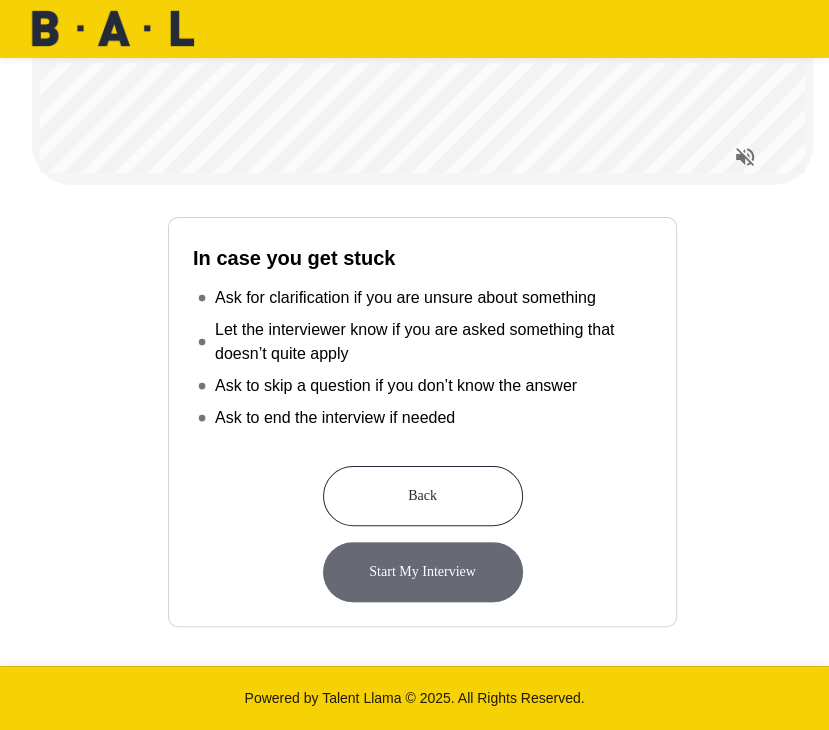 click on "Start My Interview" at bounding box center (423, 572) 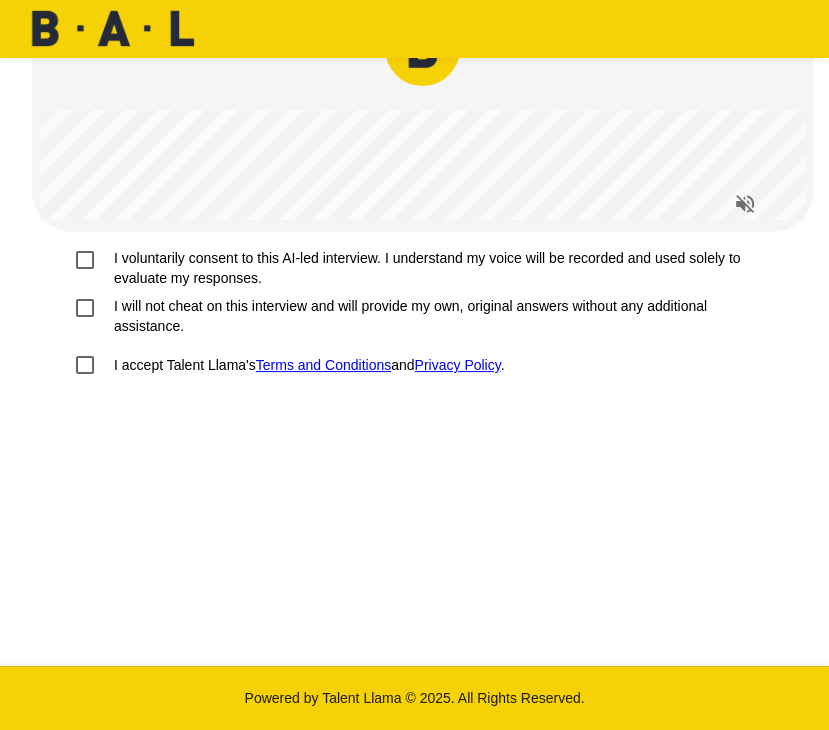 click on "I voluntarily consent to this AI-led interview. I understand my voice will be recorded and used solely to evaluate my responses." at bounding box center [431, 268] 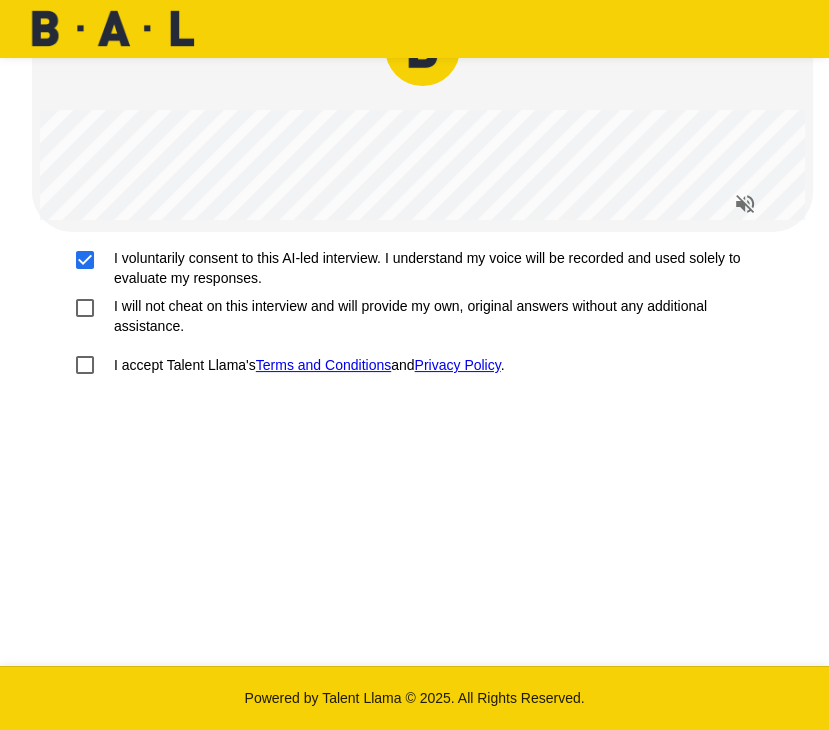 click on "I will not cheat on this interview and will provide my own, original answers without any additional assistance." at bounding box center (431, 268) 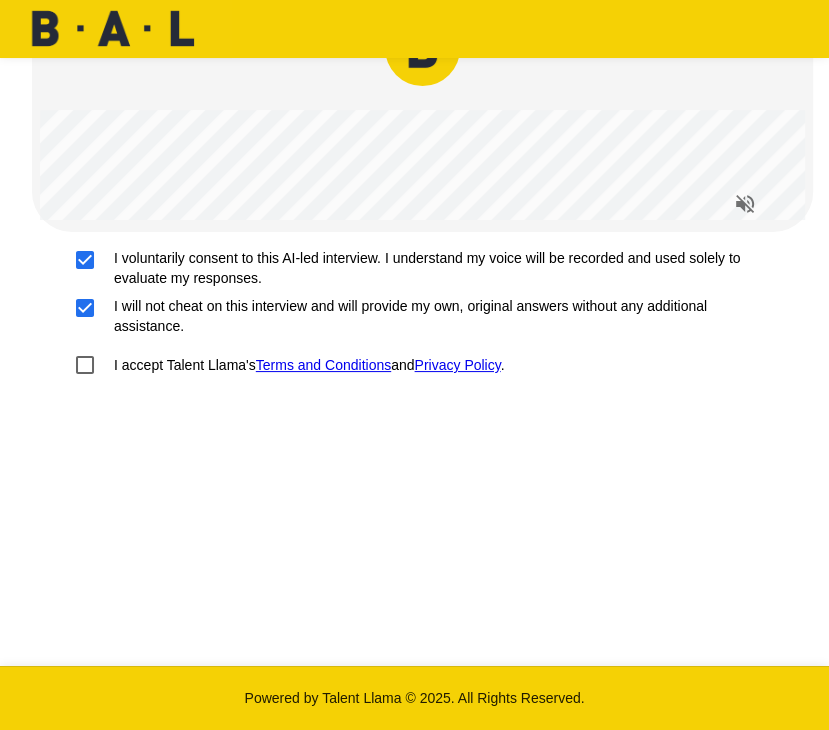 click on "I accept Talent Llama's Terms and Conditions and Privacy Policy." at bounding box center [305, 365] 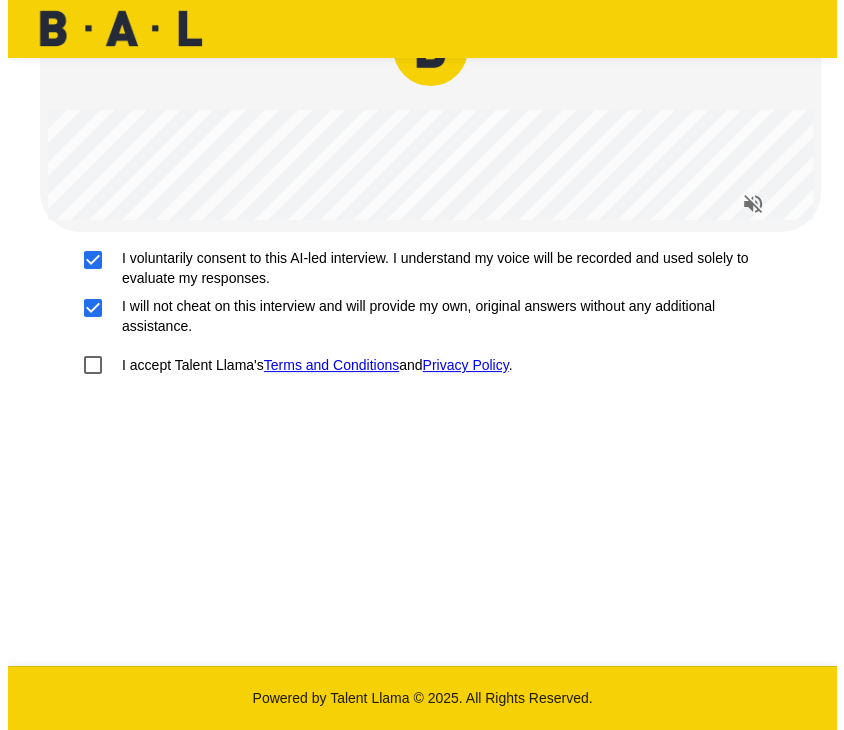 scroll, scrollTop: 0, scrollLeft: 0, axis: both 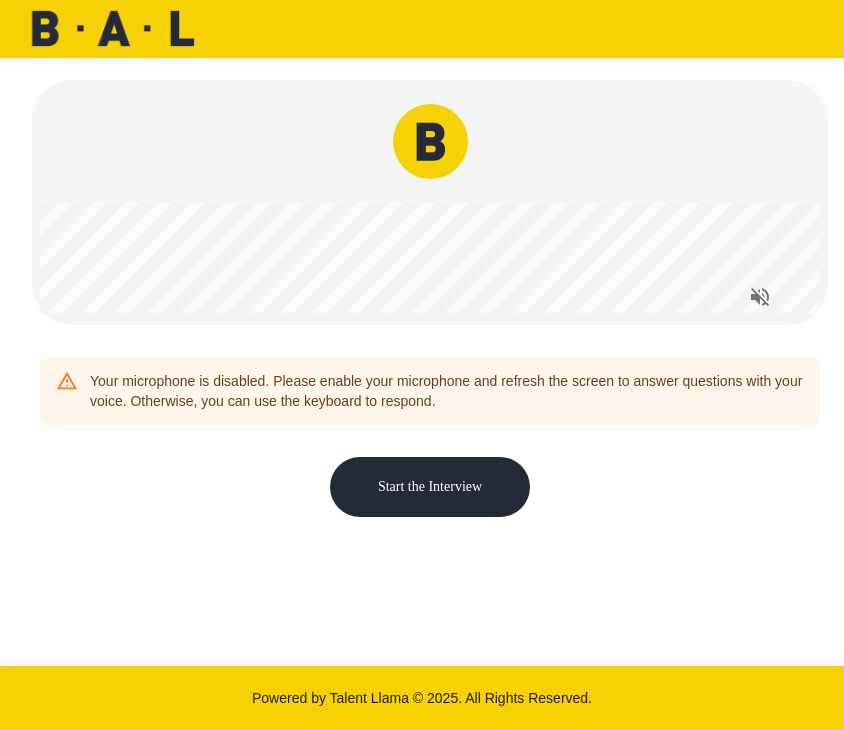 drag, startPoint x: 784, startPoint y: 14, endPoint x: 396, endPoint y: 19, distance: 388.03223 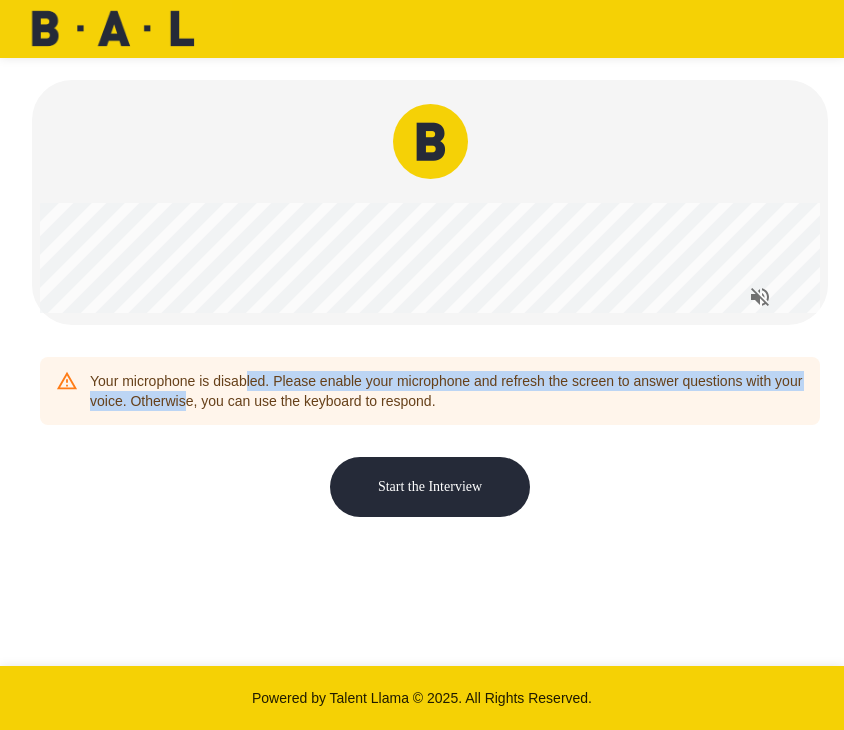 drag, startPoint x: 248, startPoint y: 374, endPoint x: 248, endPoint y: 389, distance: 15 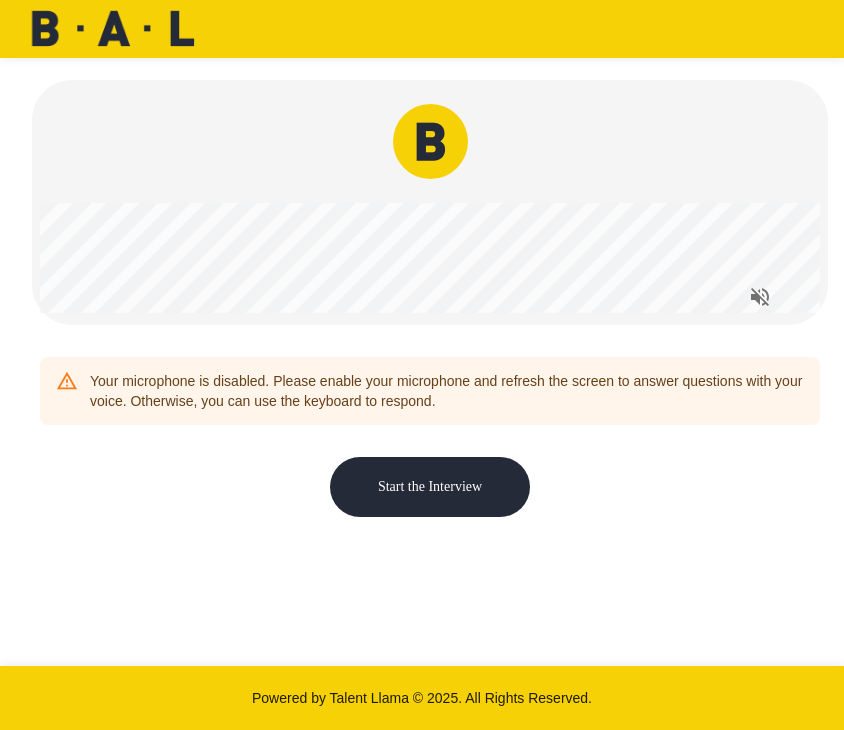 click on "Your microphone is disabled. Please enable your microphone and refresh the screen to answer questions with your voice. Otherwise, you can use the keyboard to respond. Start the Interview" at bounding box center [430, 425] 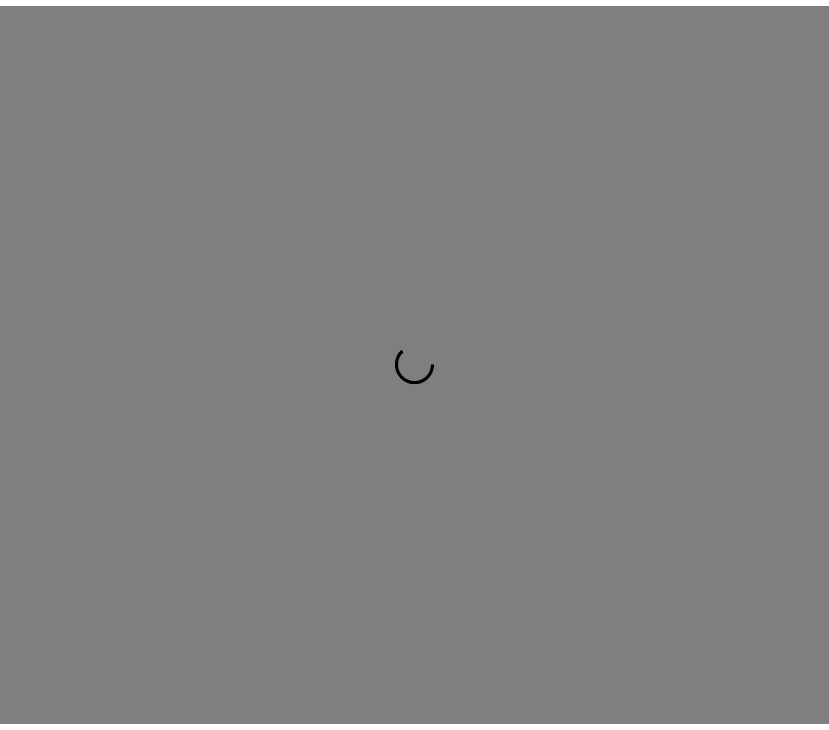 scroll, scrollTop: 0, scrollLeft: 0, axis: both 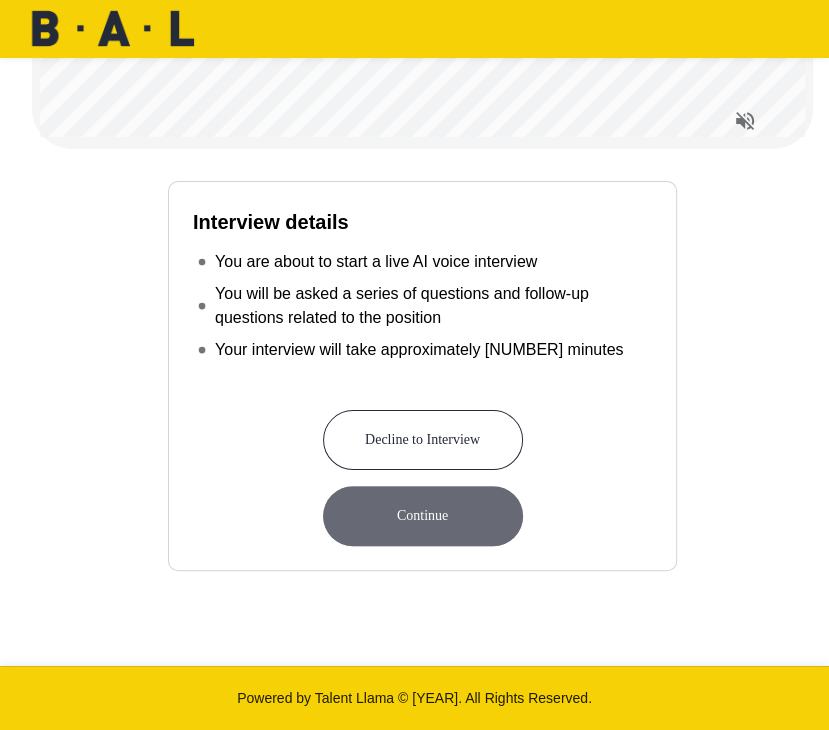 click on "Continue" at bounding box center [423, 516] 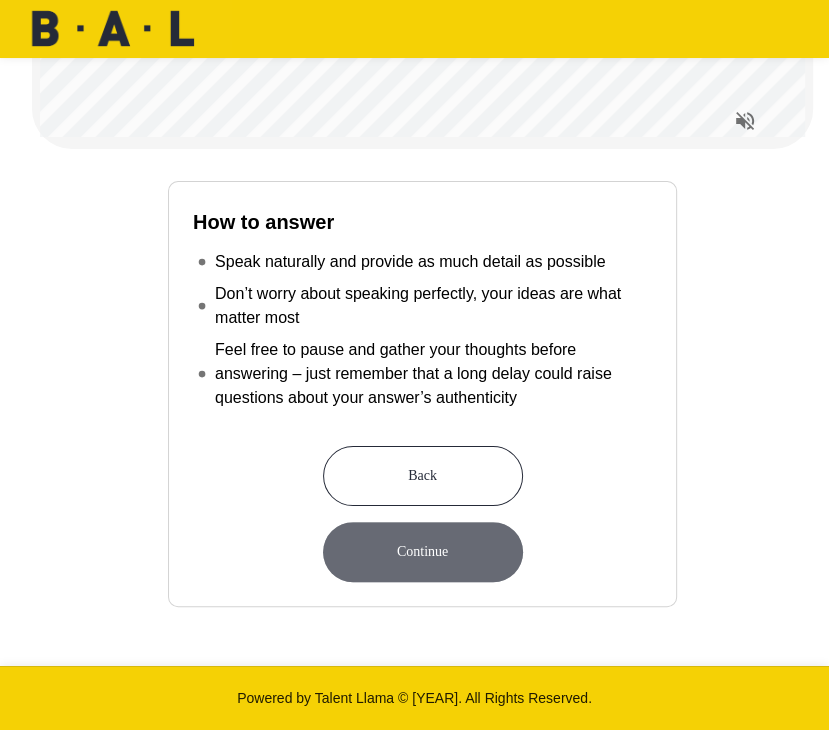 click on "Continue" at bounding box center (423, 552) 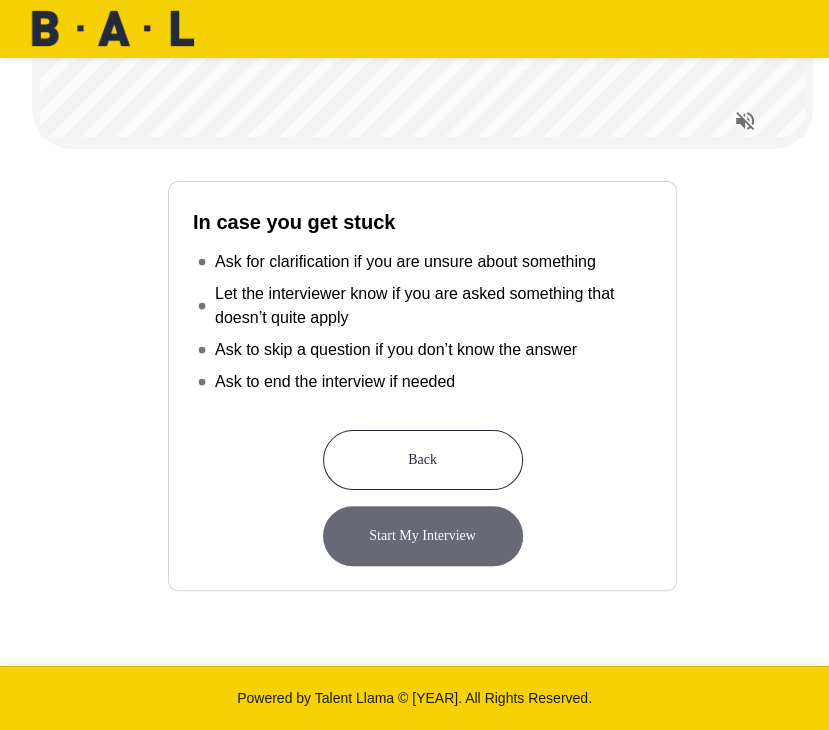 click on "Start My Interview" at bounding box center (423, 536) 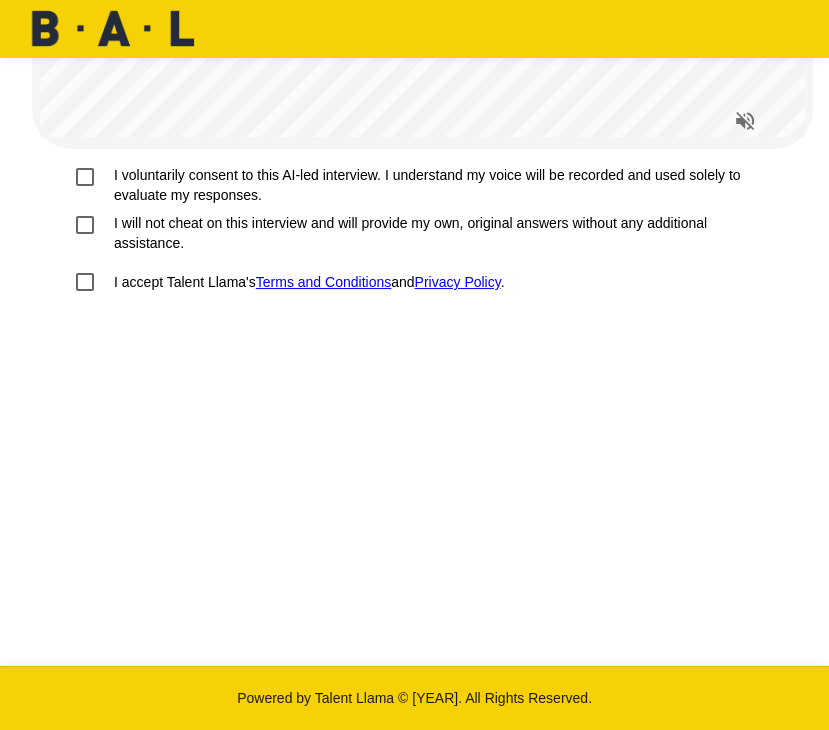 click on "I voluntarily consent to this AI-led interview. I understand my voice will be recorded and used solely to evaluate my responses." at bounding box center (431, 185) 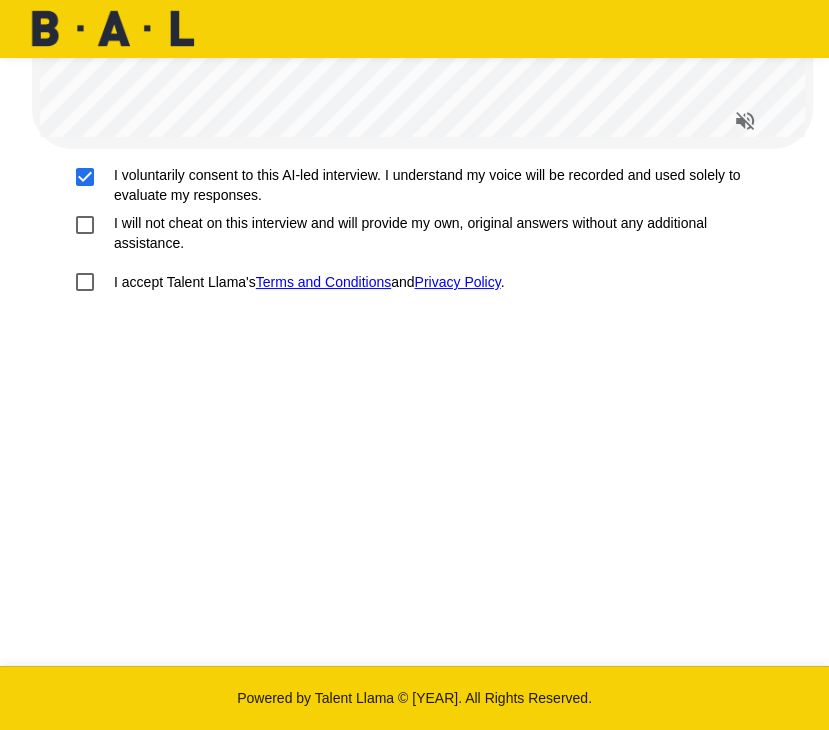 click on "I will not cheat on this interview and will provide my own, original answers without any additional assistance." at bounding box center (431, 185) 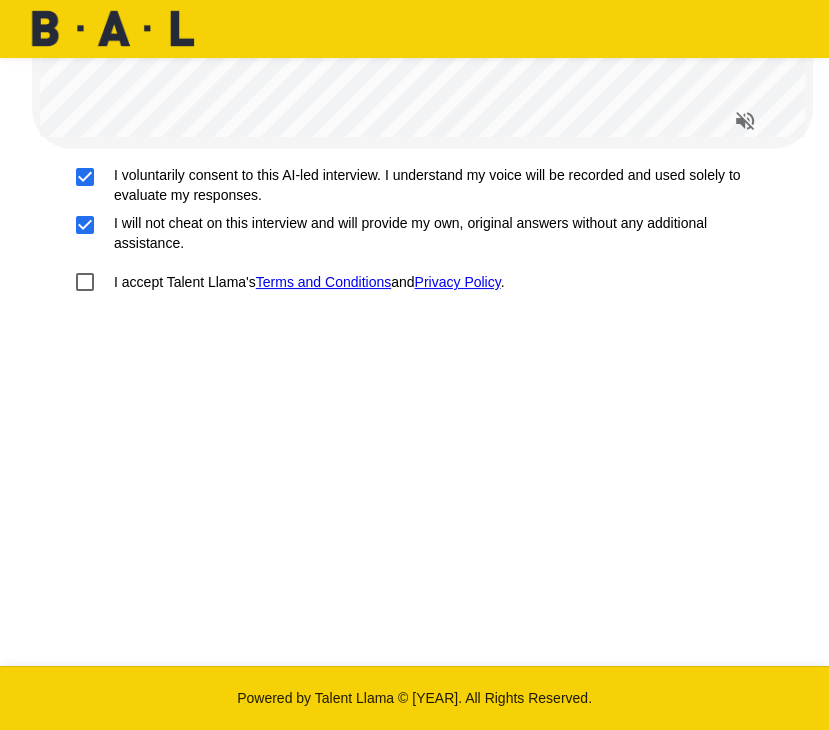 click on "I accept Talent Llama's Terms and Conditions and Privacy Policy." at bounding box center (305, 282) 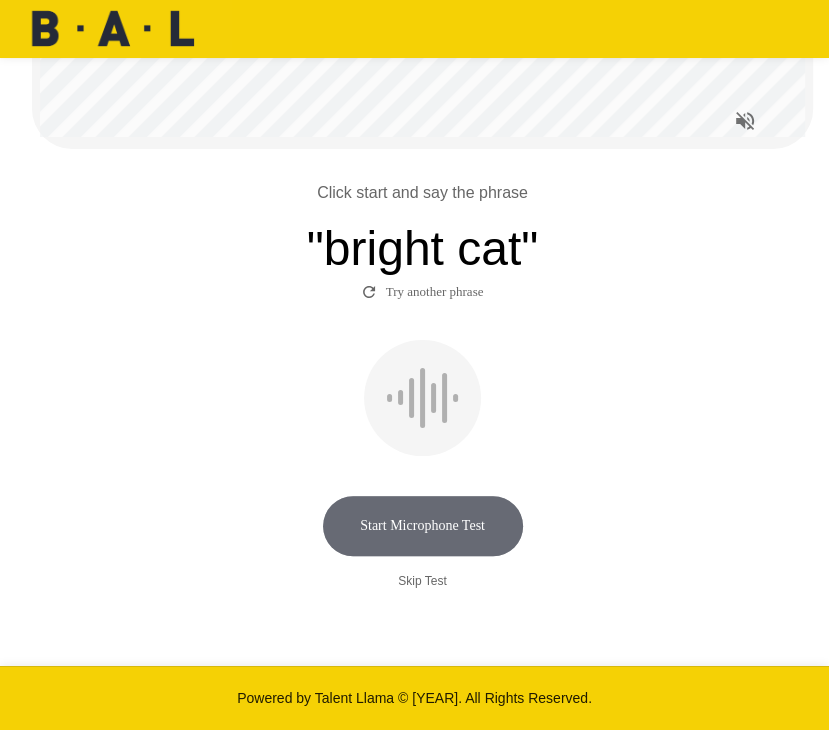 click on "Start Microphone Test" at bounding box center [423, 526] 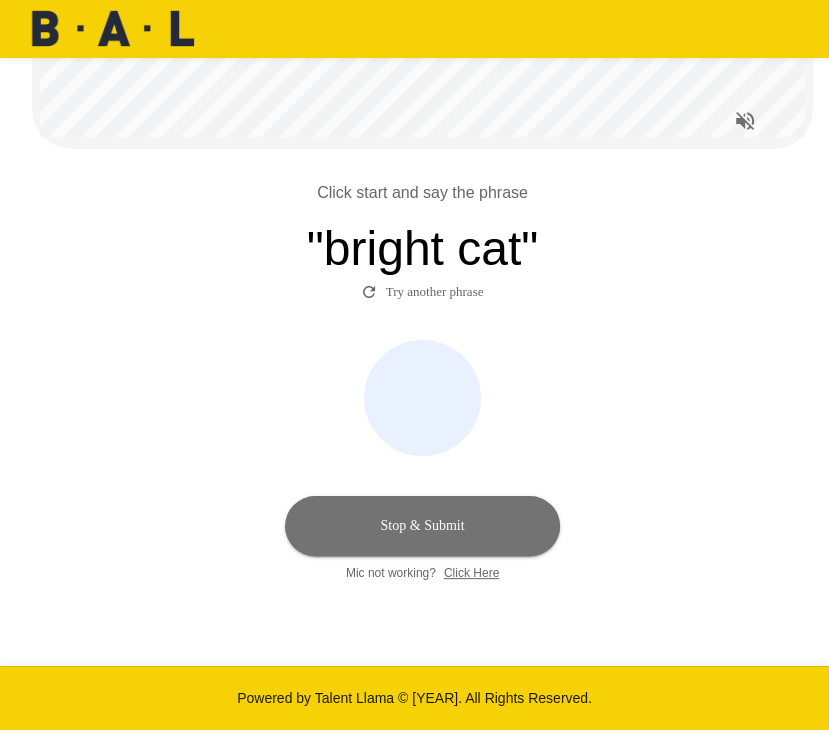 click on "Stop & Submit" at bounding box center [422, 526] 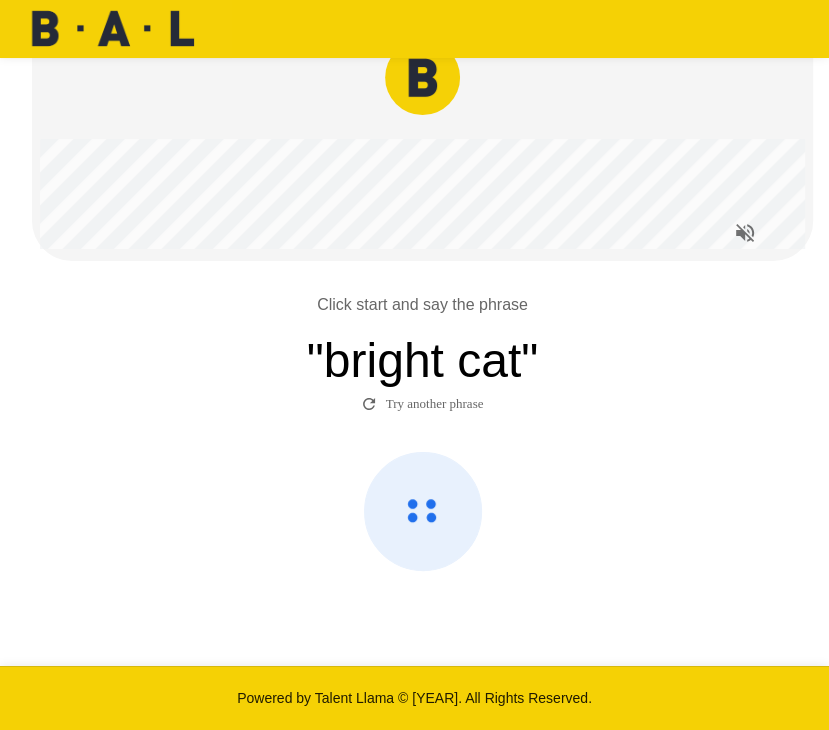 scroll, scrollTop: 176, scrollLeft: 0, axis: vertical 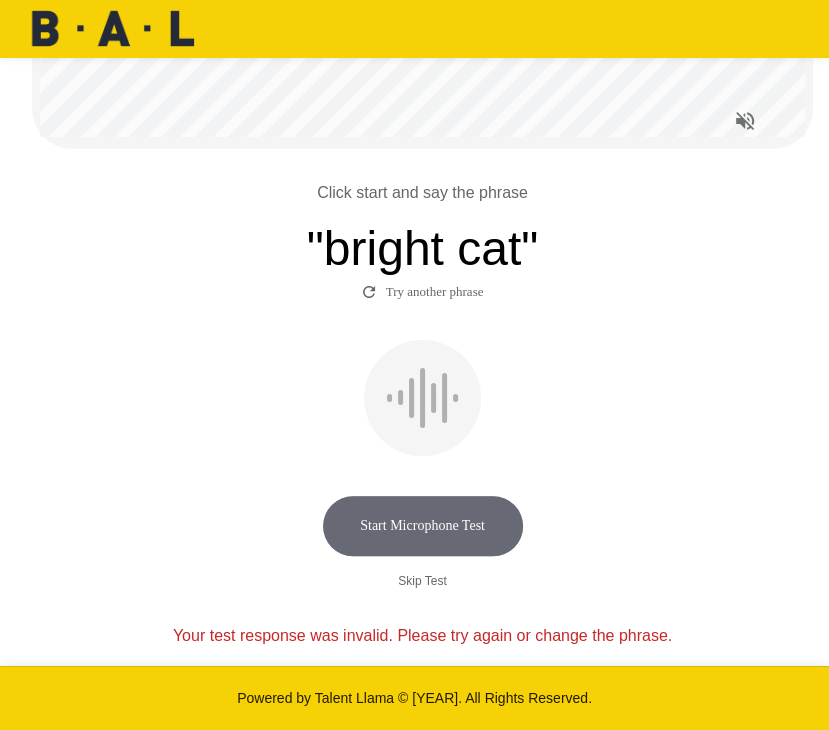 click on "Start Microphone Test" at bounding box center (423, 526) 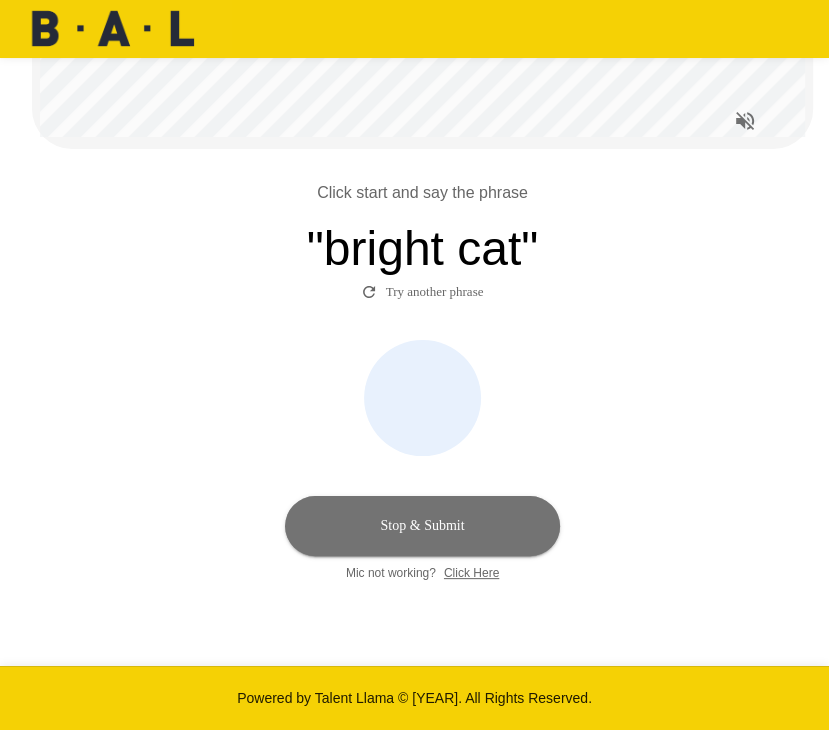 click on "Stop & Submit" at bounding box center [422, 526] 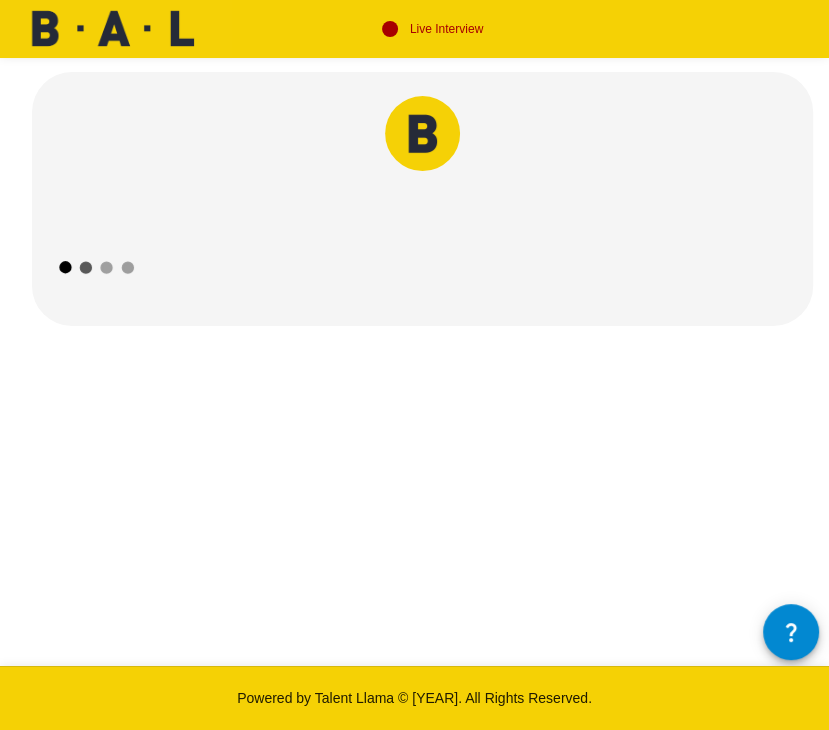 scroll, scrollTop: 0, scrollLeft: 0, axis: both 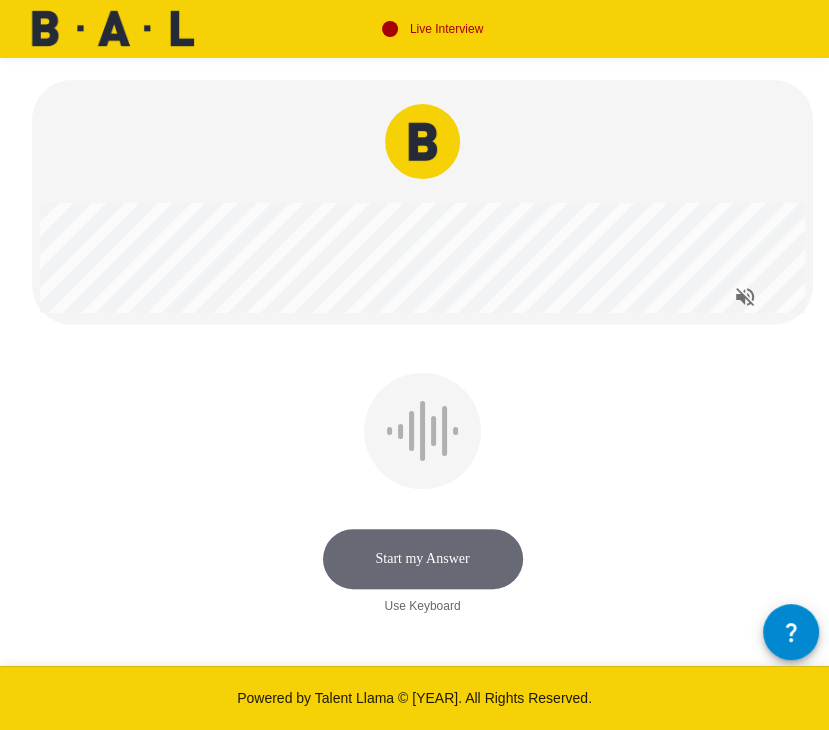click on "Start my Answer" at bounding box center (423, 559) 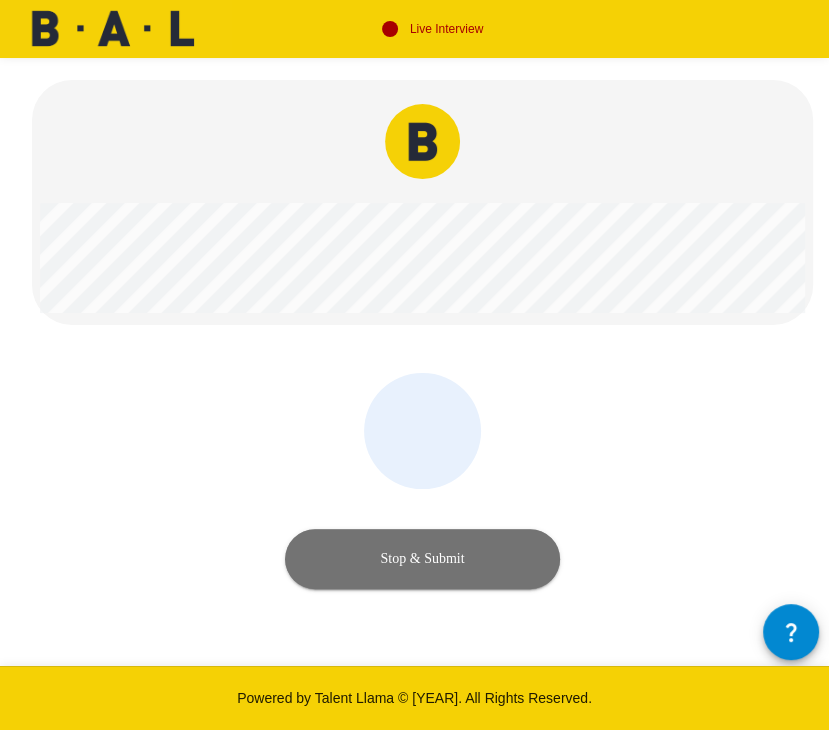 click on "Stop & Submit" at bounding box center [422, 559] 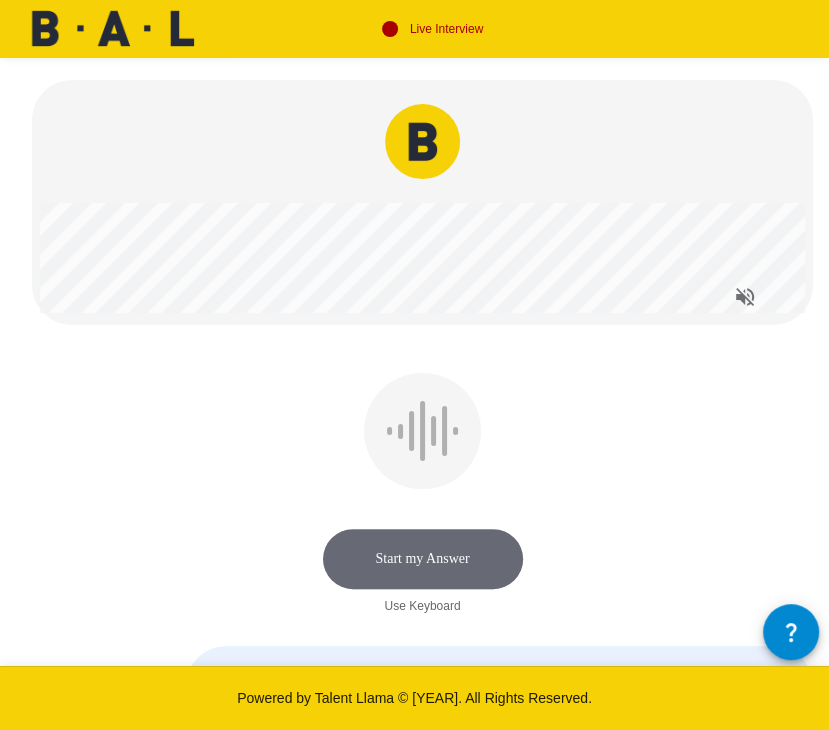 click on "Start my Answer" at bounding box center [423, 559] 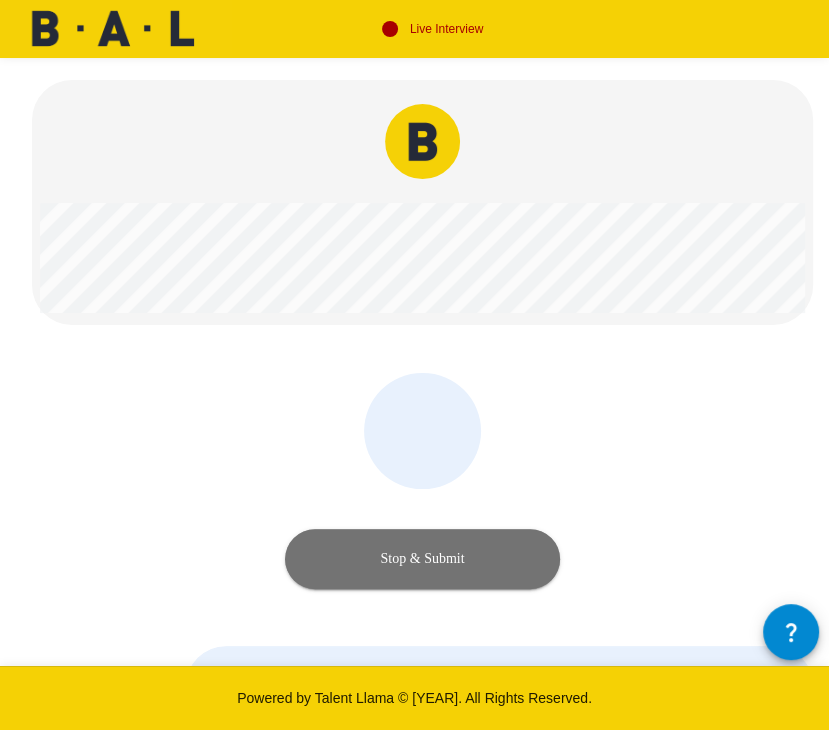 click on "Stop & Submit" at bounding box center (422, 559) 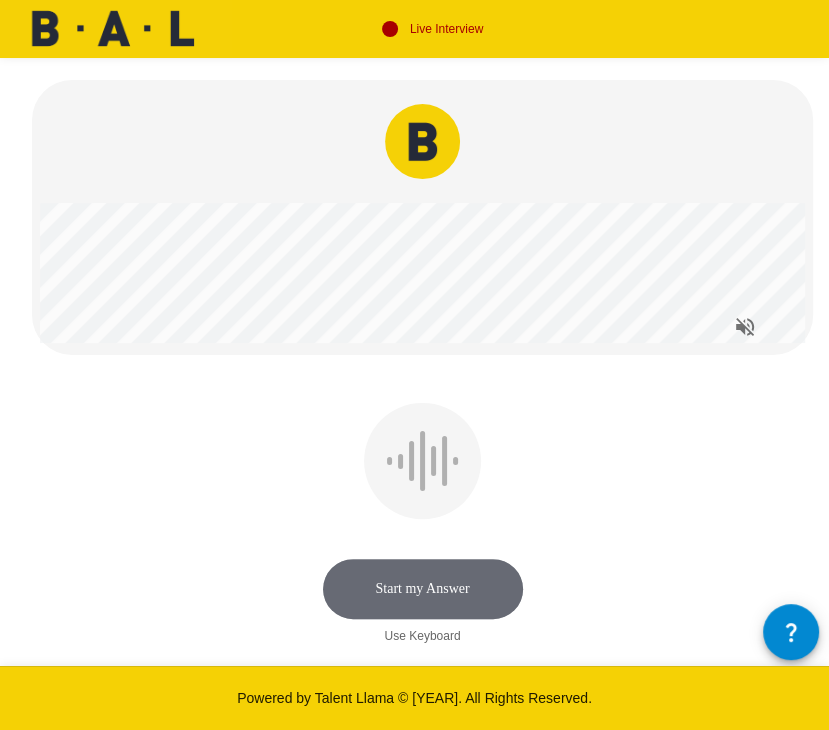 click on "Start my Answer" at bounding box center [423, 589] 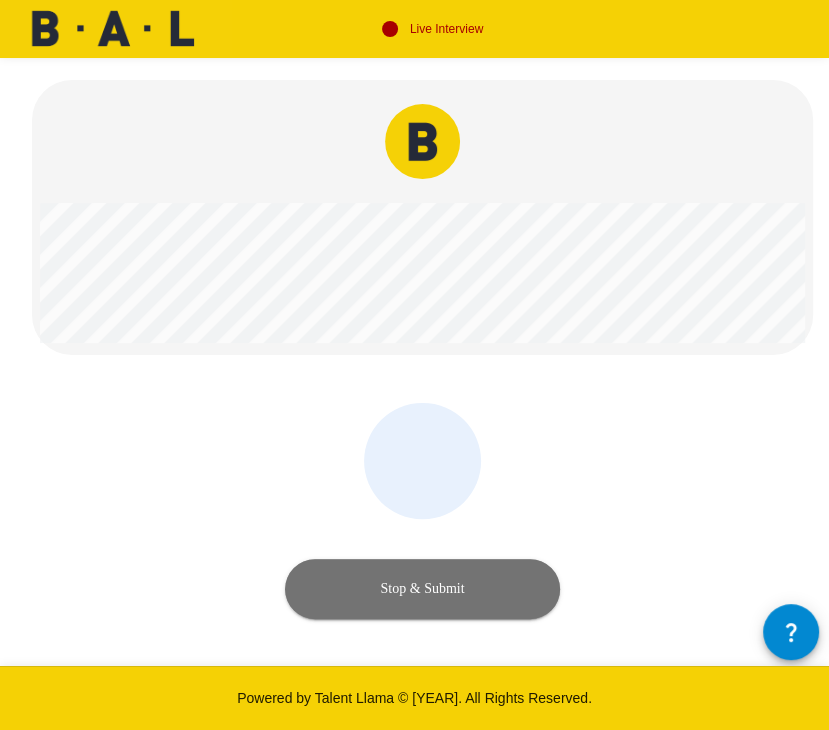 click on "Stop & Submit" at bounding box center [422, 589] 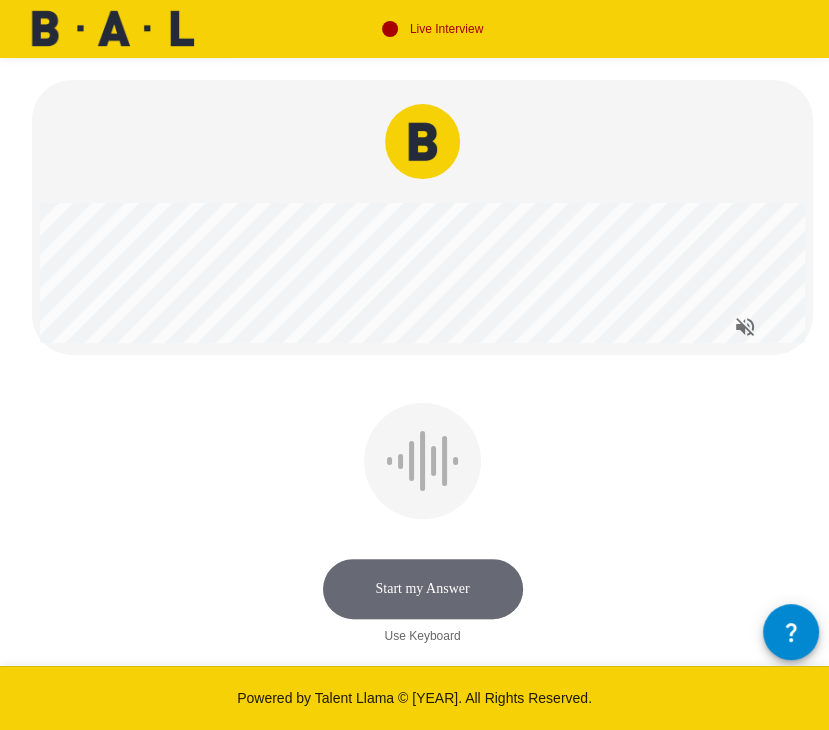 click on "Start my Answer" at bounding box center (423, 589) 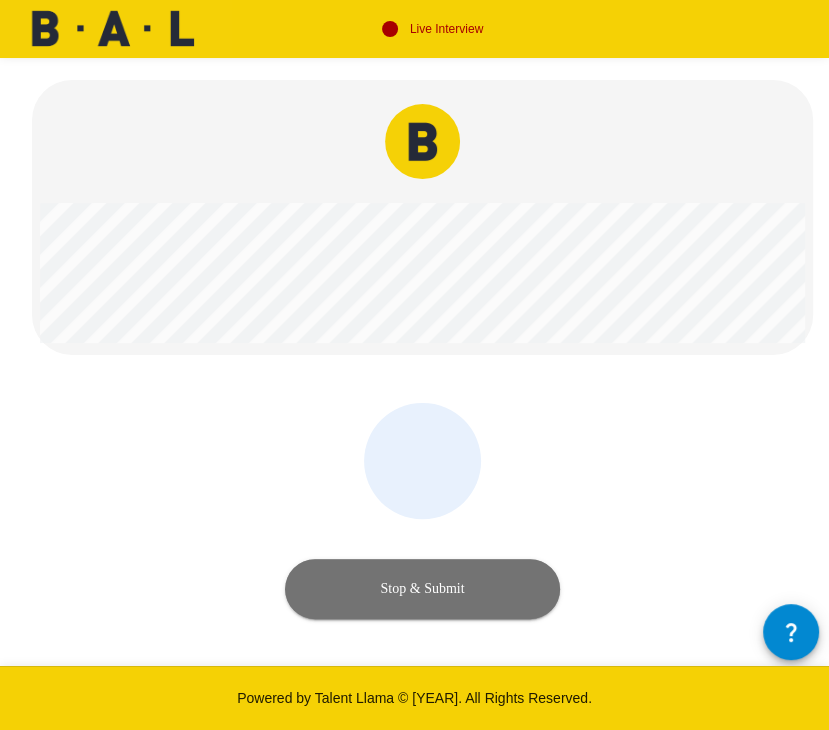 click on "Stop & Submit" at bounding box center [422, 589] 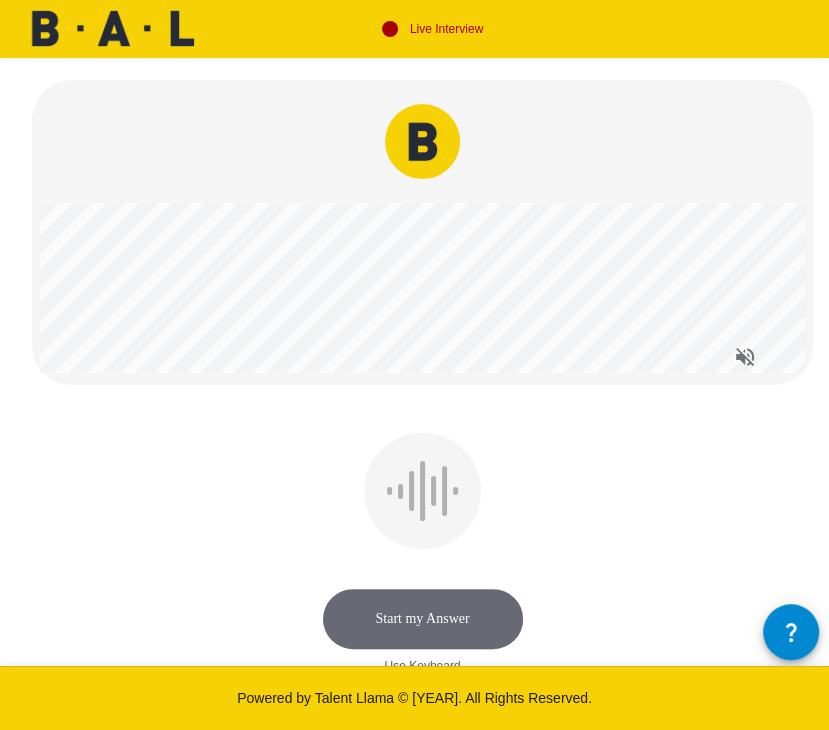 click on "Start my Answer" at bounding box center [423, 619] 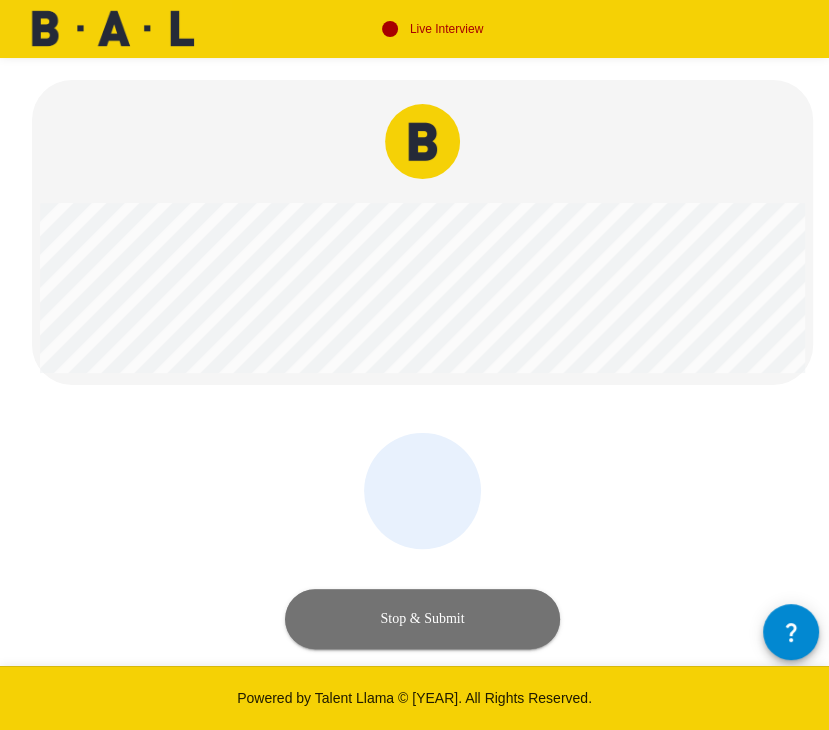click on "Stop & Submit" at bounding box center [422, 619] 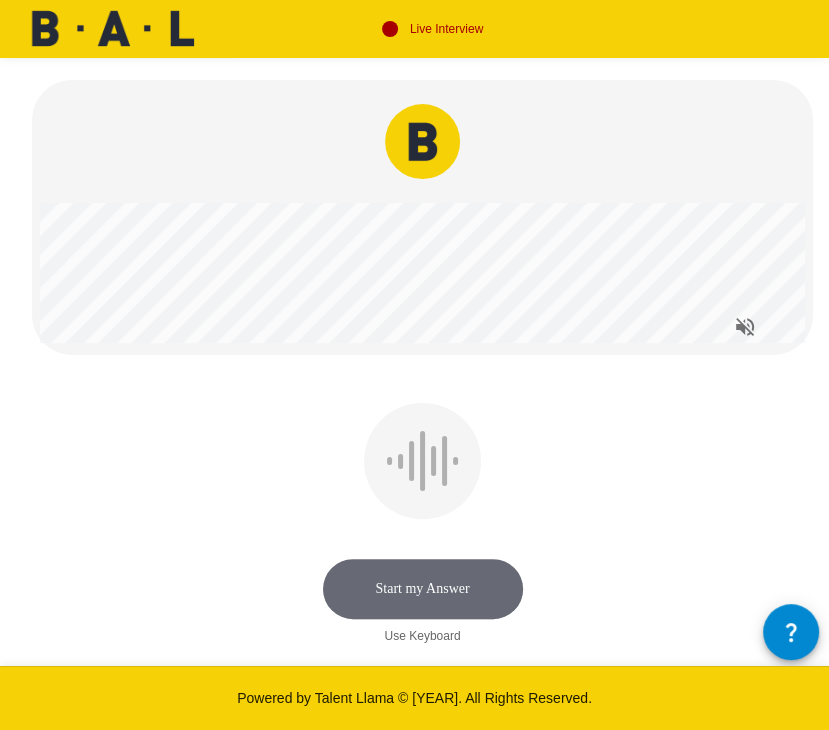 click on "Start my Answer" at bounding box center [423, 589] 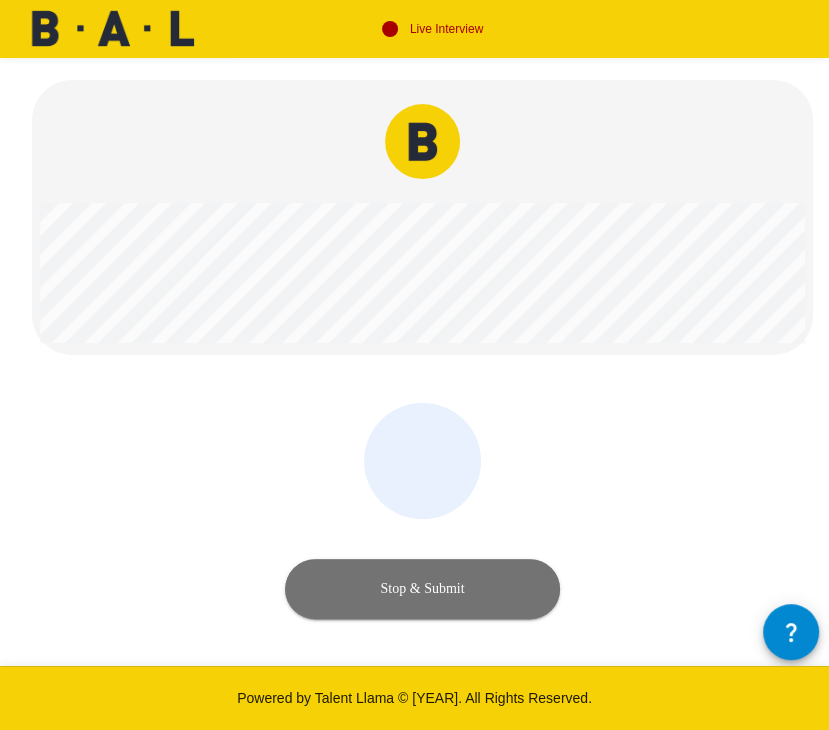 click on "Stop & Submit" at bounding box center (422, 589) 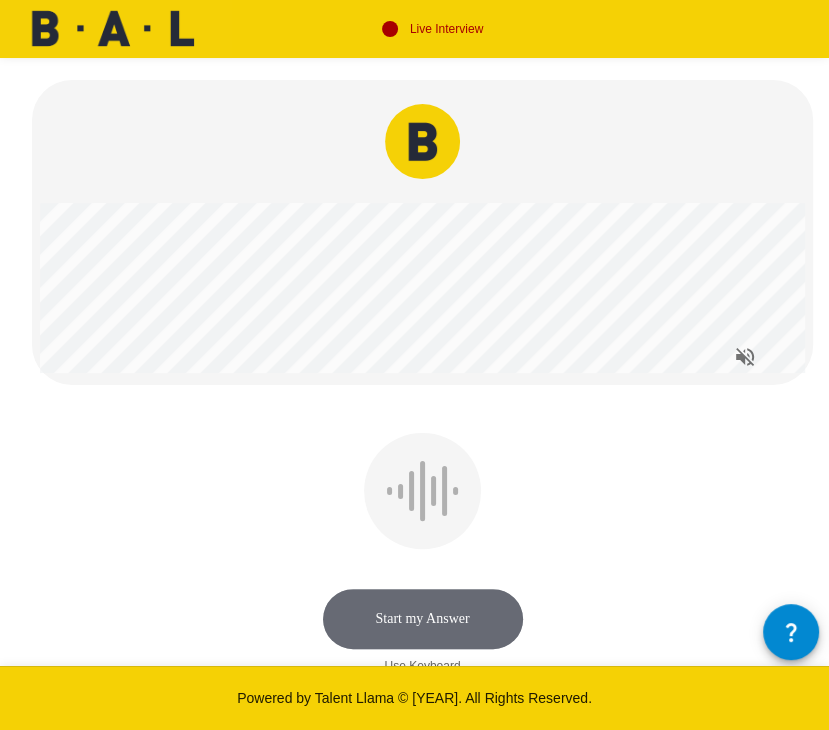click on "Start my Answer" at bounding box center [423, 619] 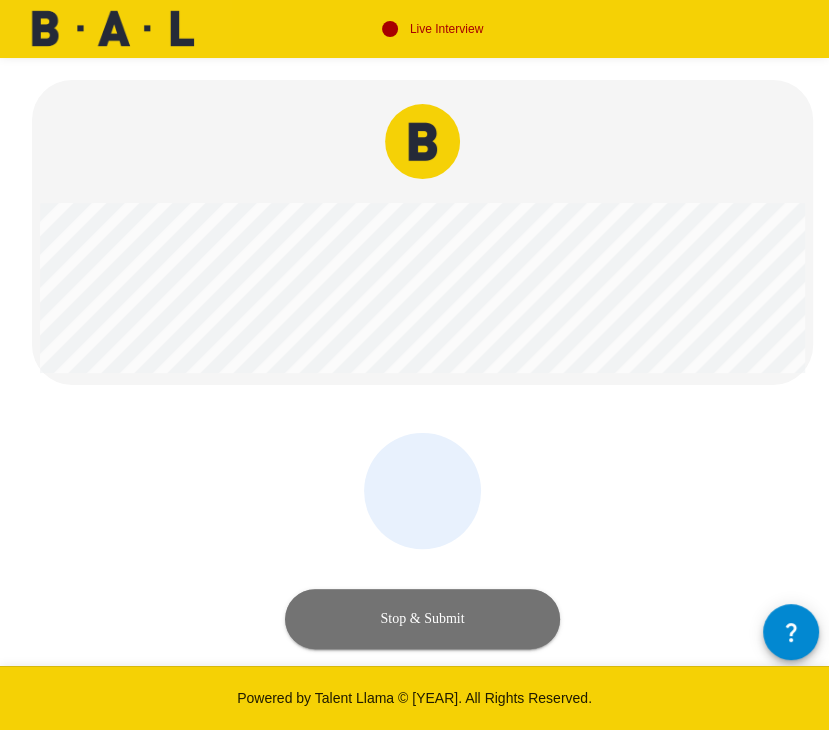 click on "Stop & Submit" at bounding box center (422, 619) 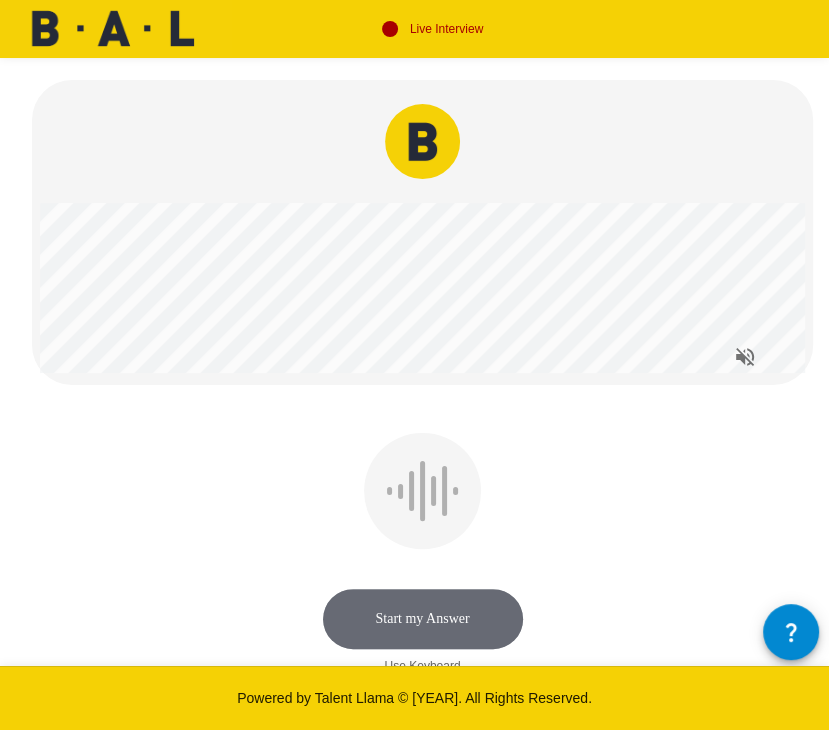 click on "Start my Answer" at bounding box center [423, 619] 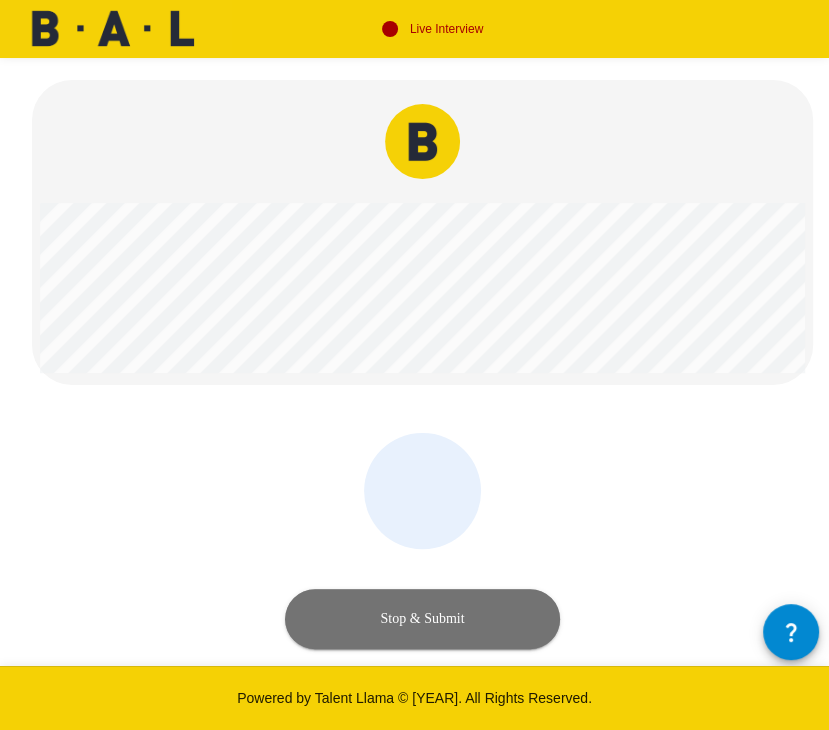 click on "Stop & Submit" at bounding box center (422, 619) 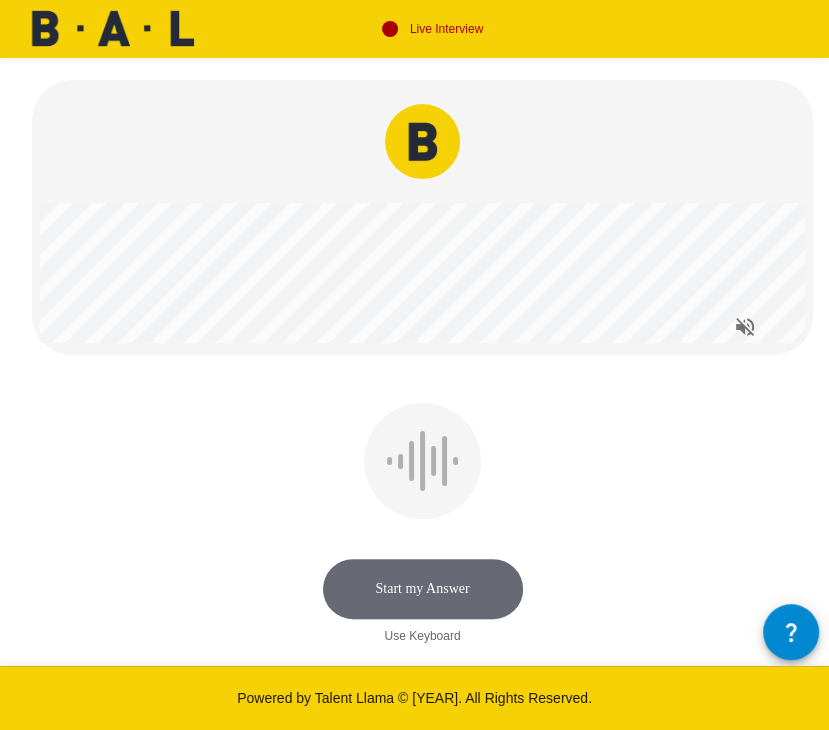 click on "Start my Answer" at bounding box center (423, 589) 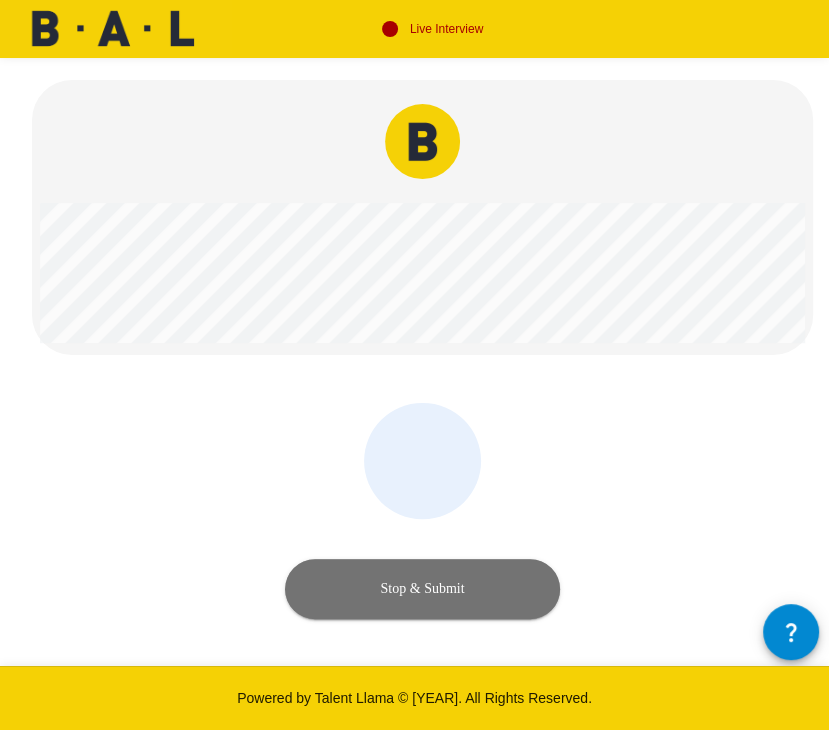 click on "Stop & Submit" at bounding box center (422, 589) 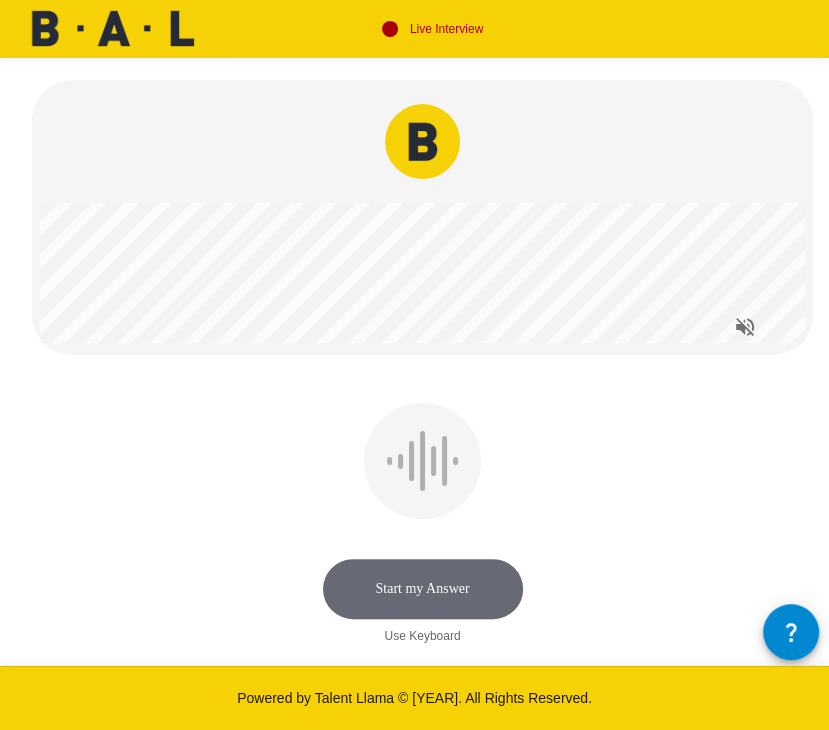 click on "Start my Answer" at bounding box center (423, 589) 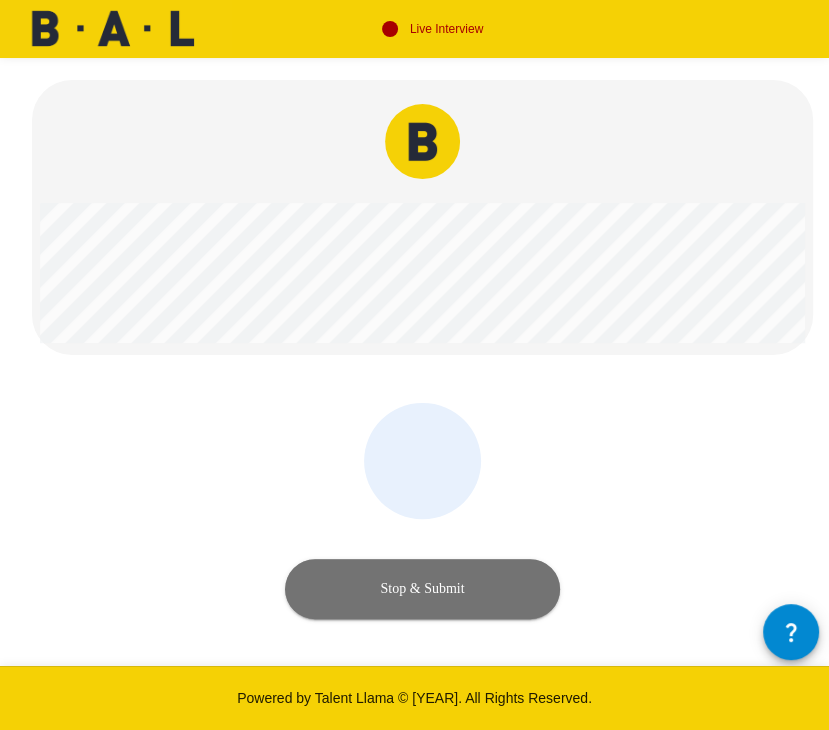 click on "Stop & Submit" at bounding box center (422, 589) 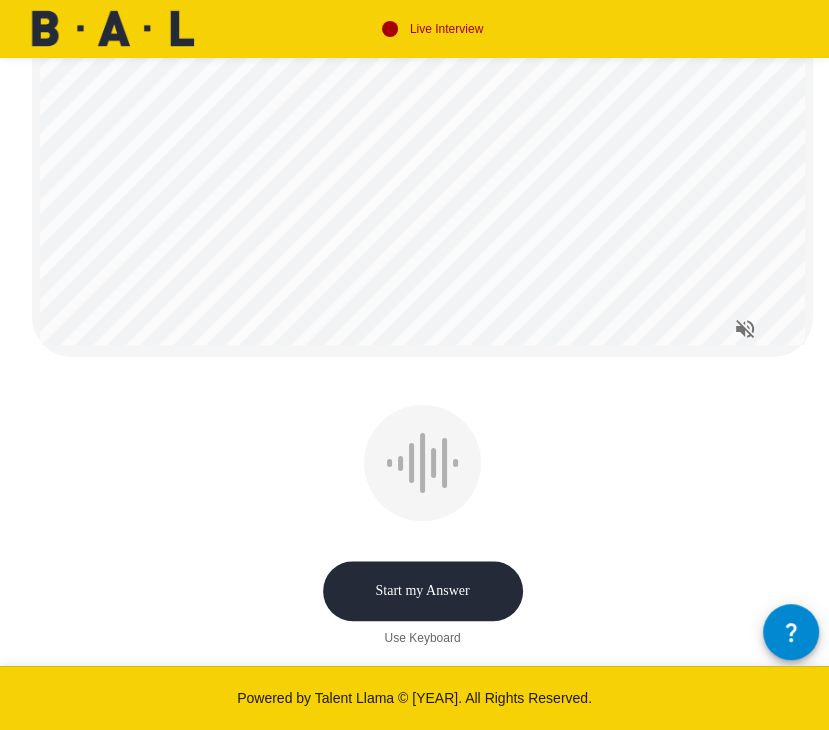 scroll, scrollTop: 764, scrollLeft: 0, axis: vertical 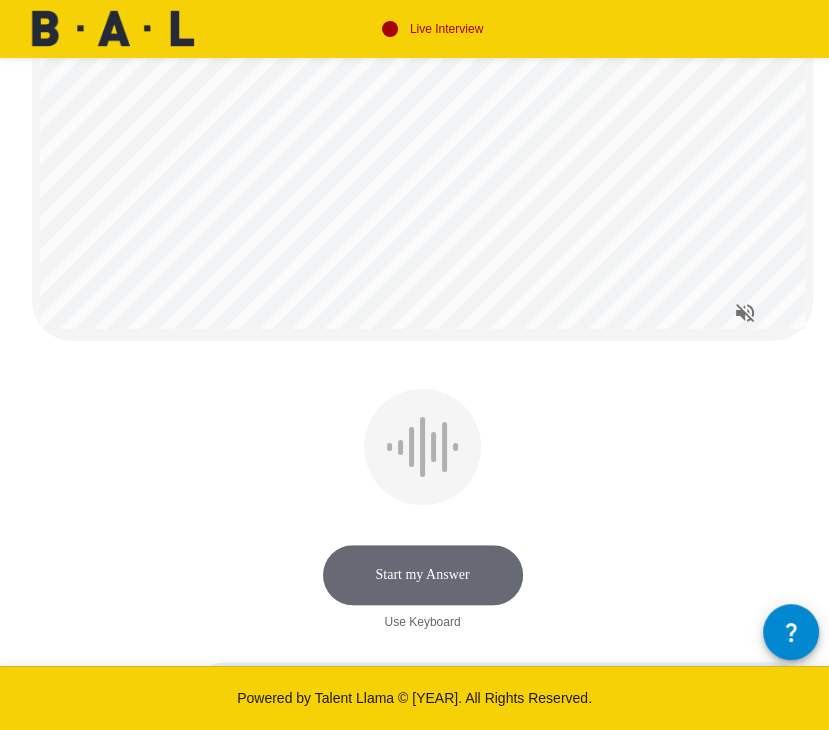 click on "Start my Answer" at bounding box center [423, 575] 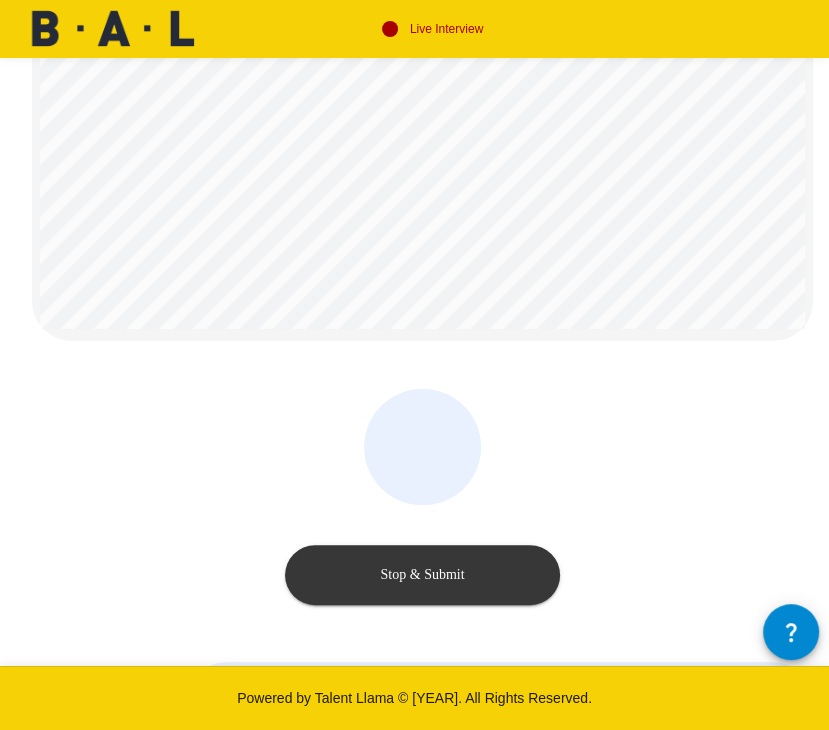 click on "Stop & Submit" at bounding box center (422, 575) 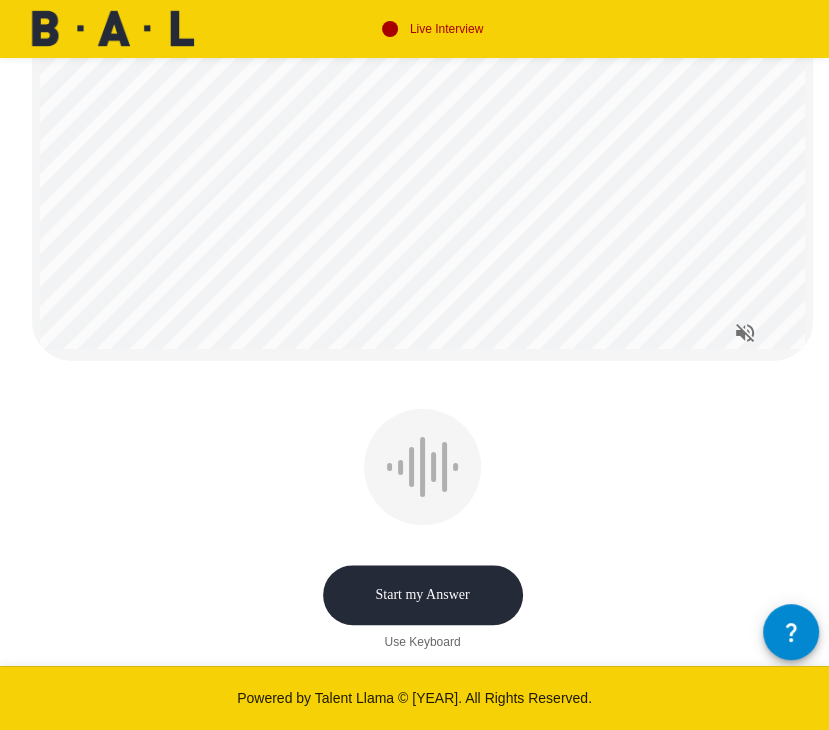 scroll, scrollTop: 775, scrollLeft: 0, axis: vertical 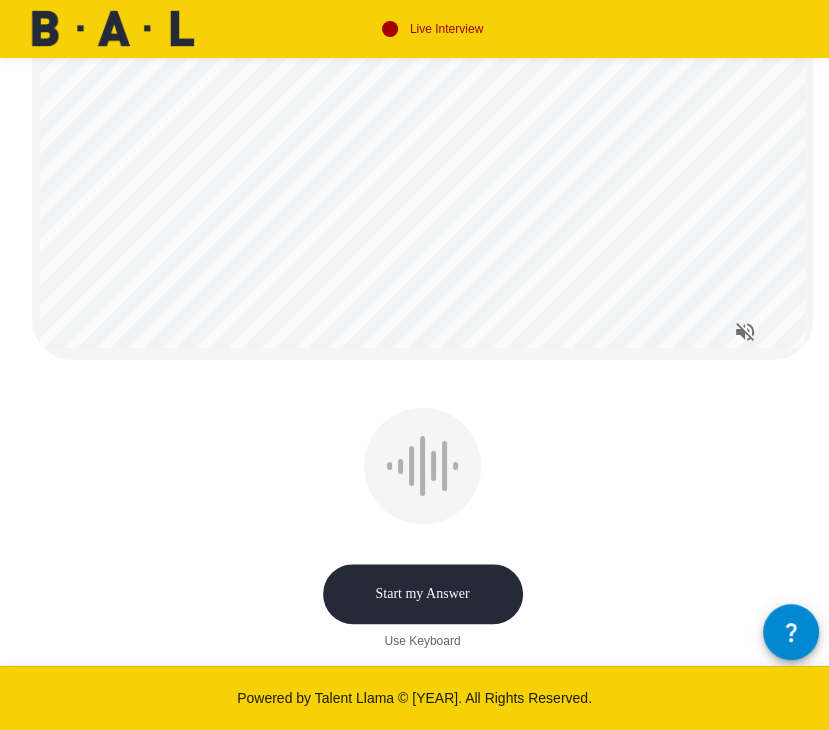 click on "Use   Keyboard" at bounding box center [422, 642] 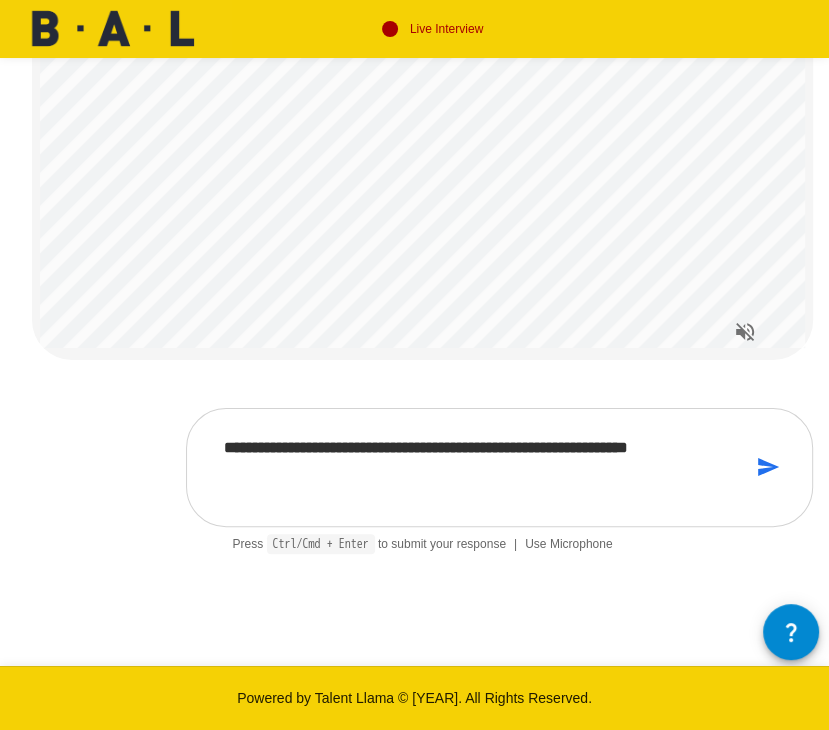 type on "**********" 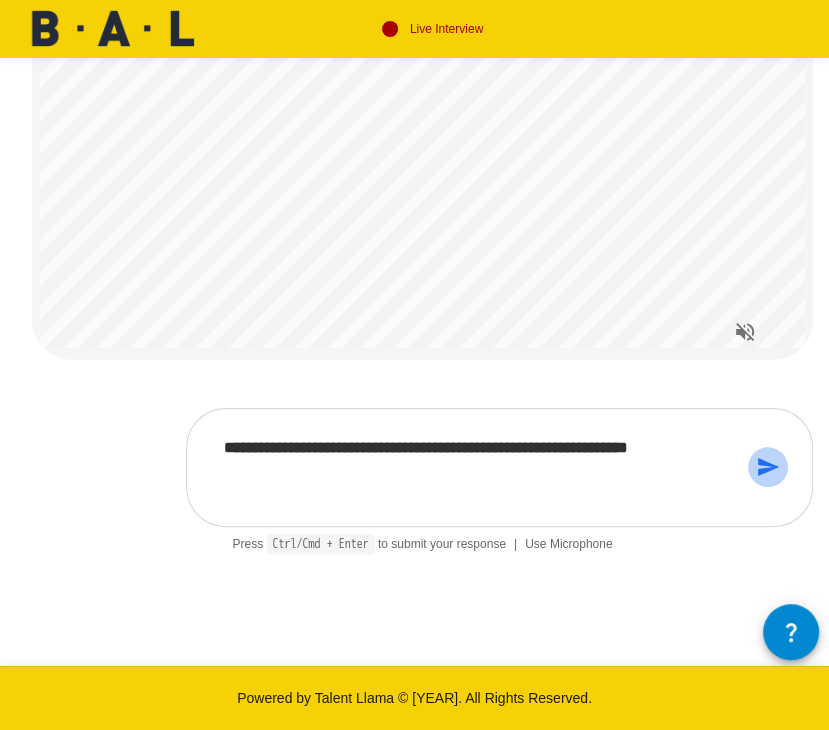 click at bounding box center [768, 467] 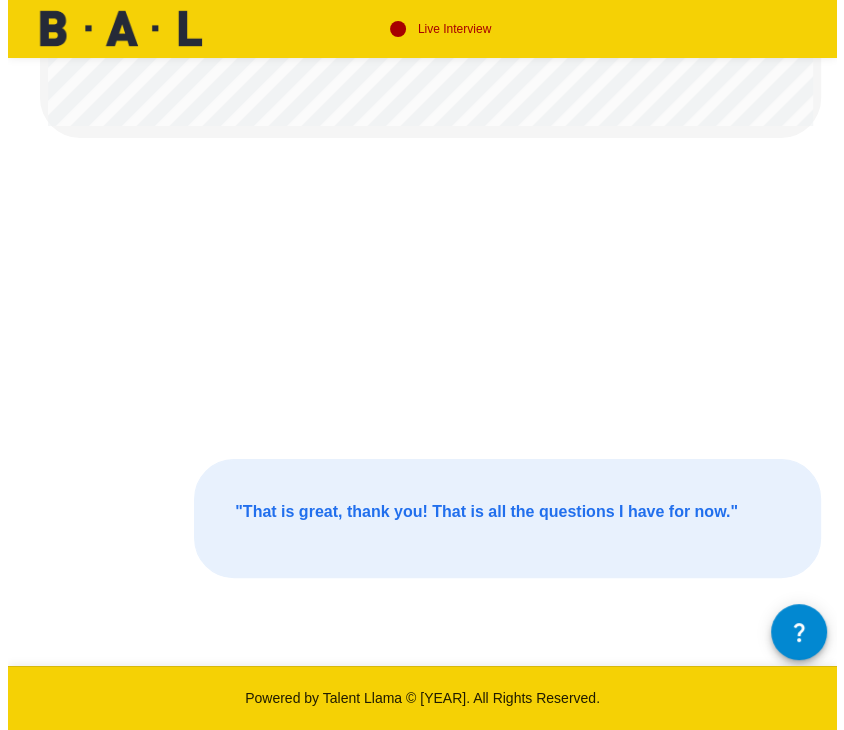 scroll, scrollTop: 0, scrollLeft: 0, axis: both 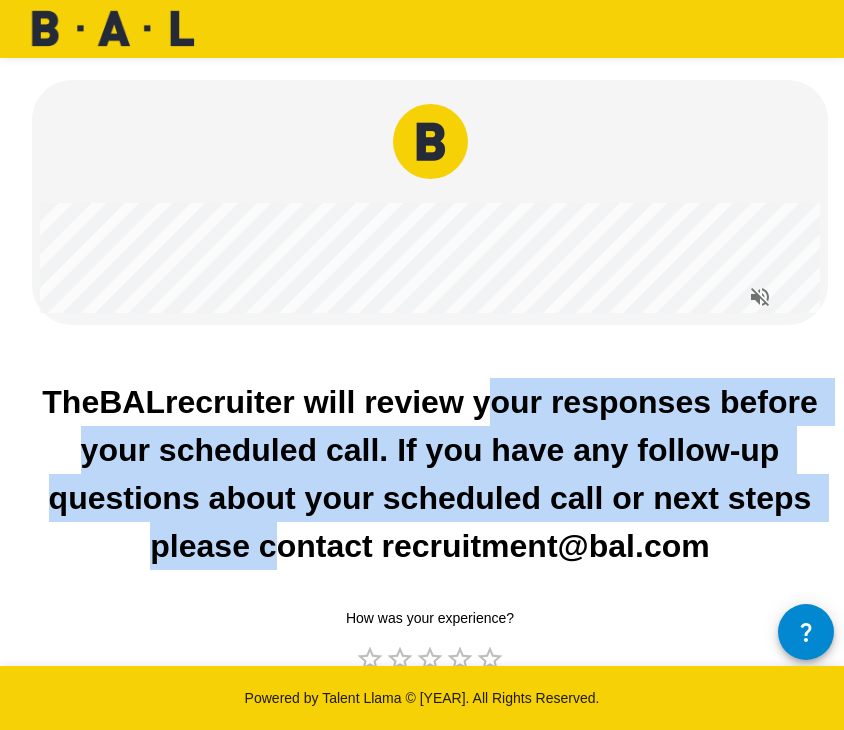 drag, startPoint x: 368, startPoint y: 352, endPoint x: 360, endPoint y: 437, distance: 85.37564 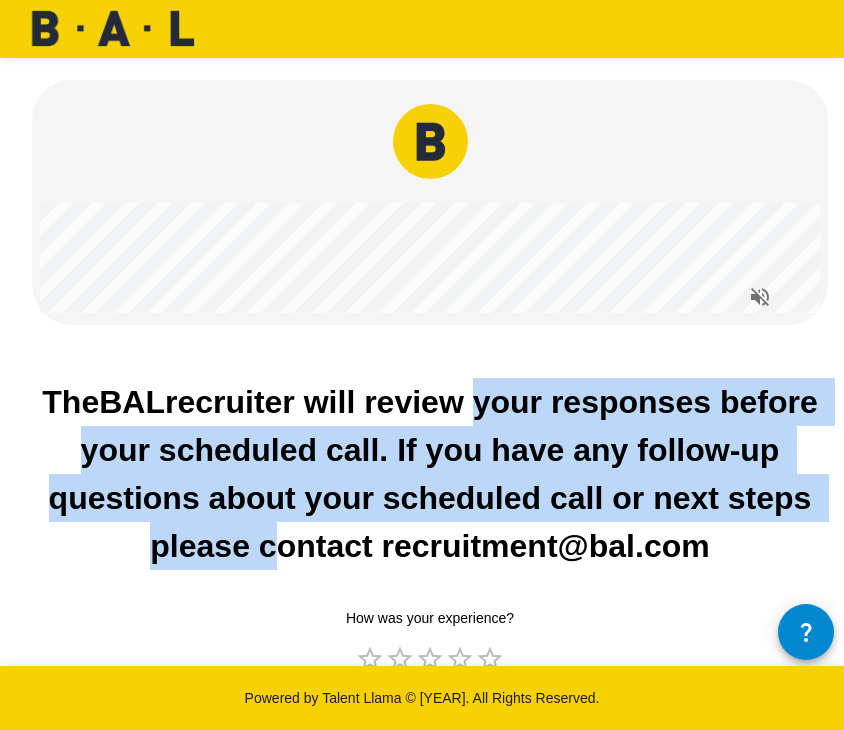 drag, startPoint x: 360, startPoint y: 437, endPoint x: 359, endPoint y: 382, distance: 55.00909 